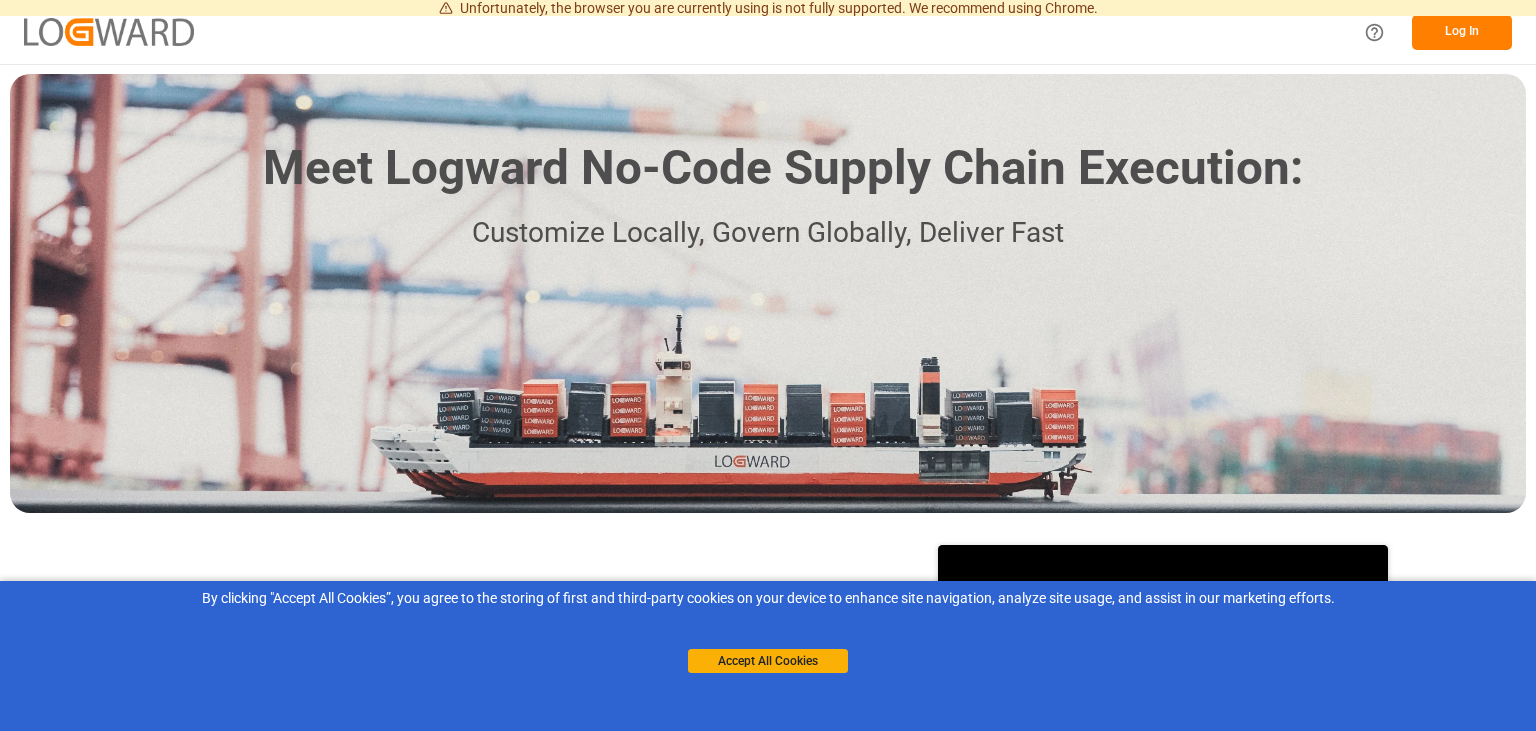 scroll, scrollTop: 0, scrollLeft: 0, axis: both 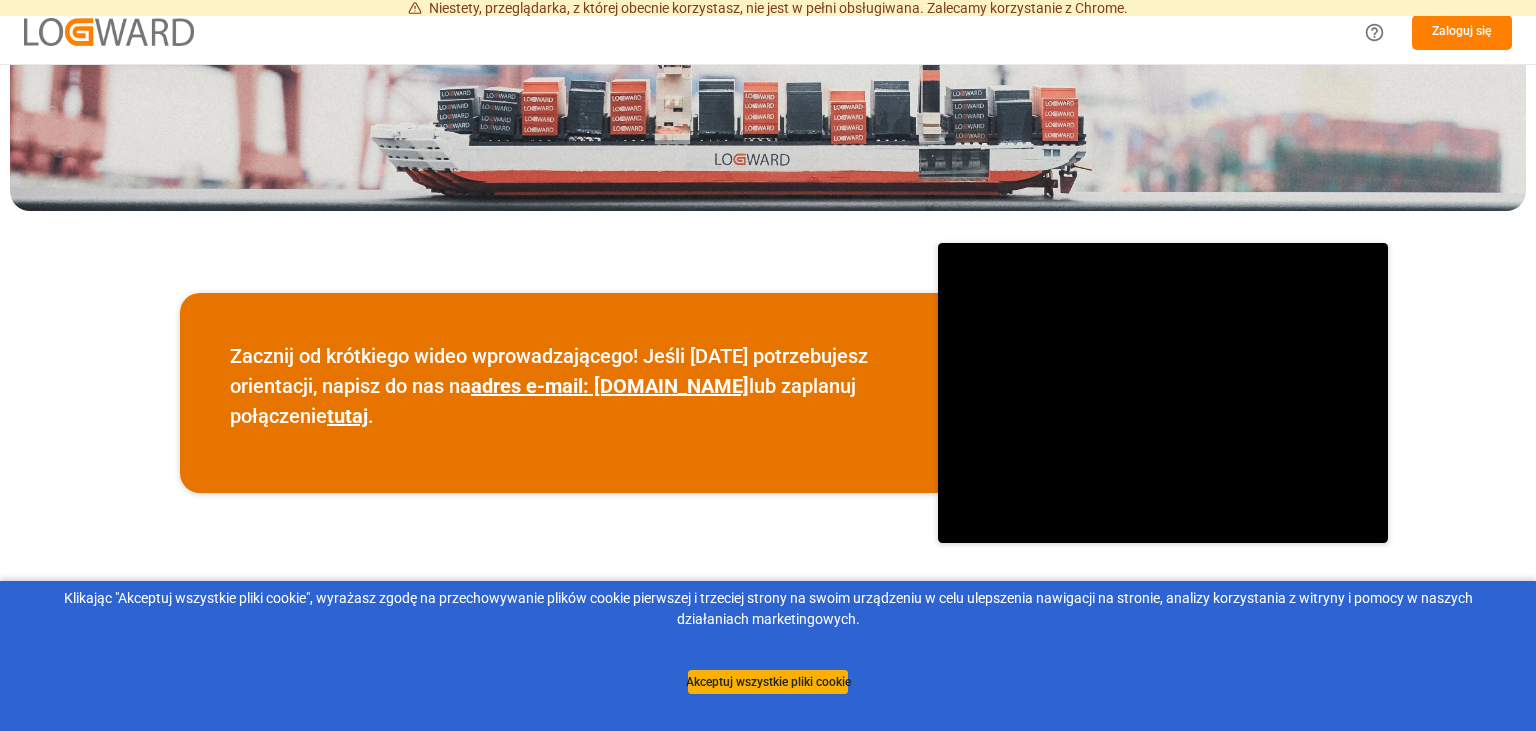 drag, startPoint x: 766, startPoint y: 678, endPoint x: 930, endPoint y: 414, distance: 310.79254 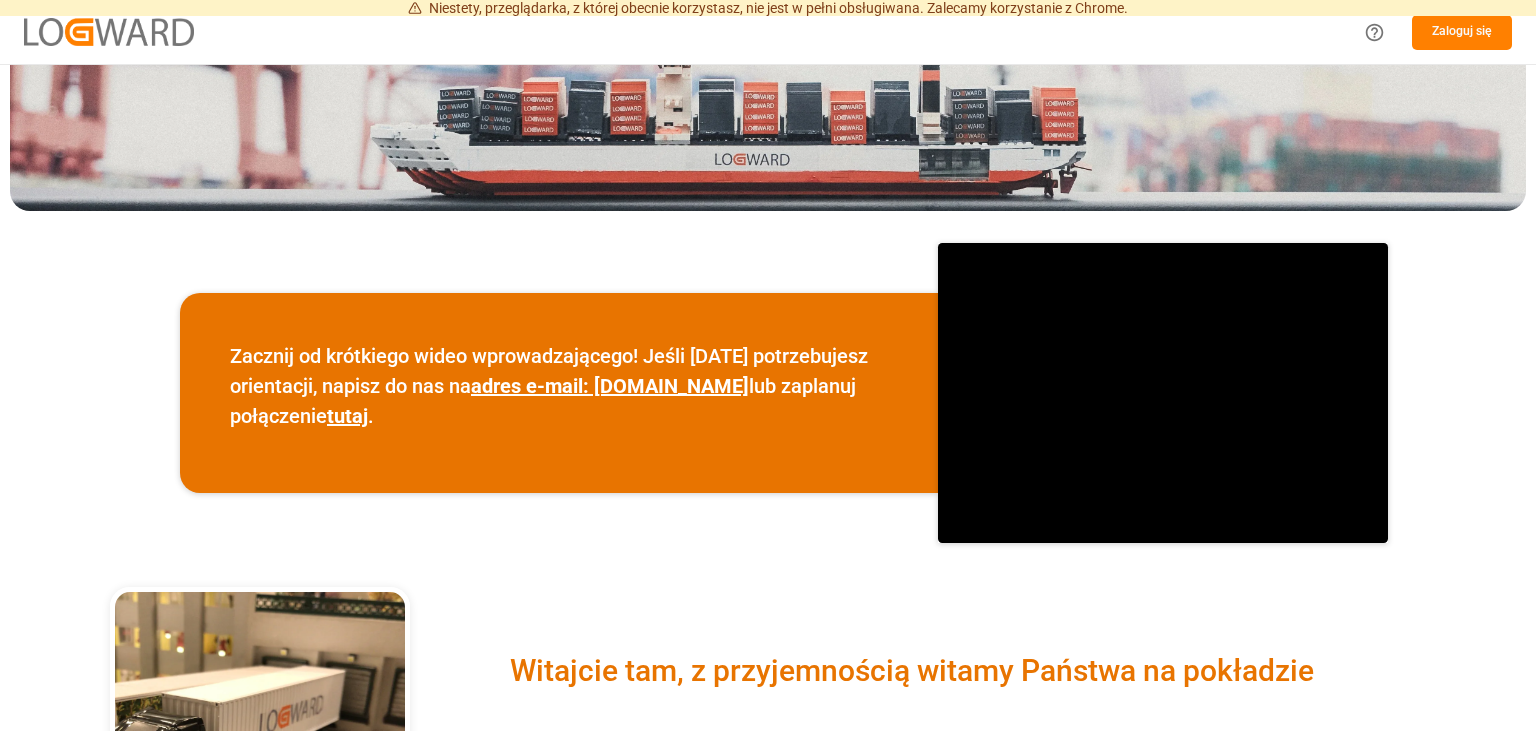 click on "Zaloguj się" at bounding box center [1462, 32] 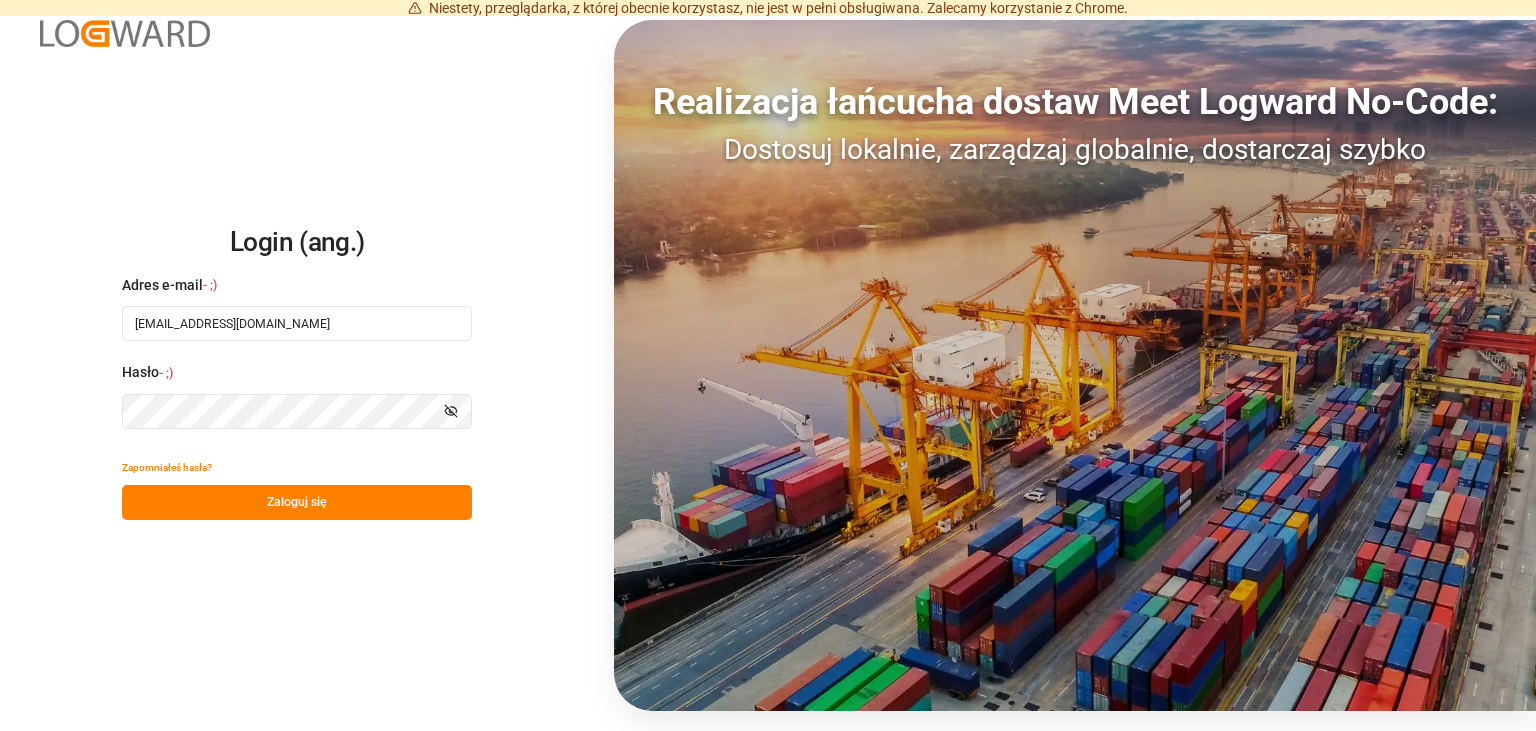 click on "Zaloguj się" at bounding box center (297, 502) 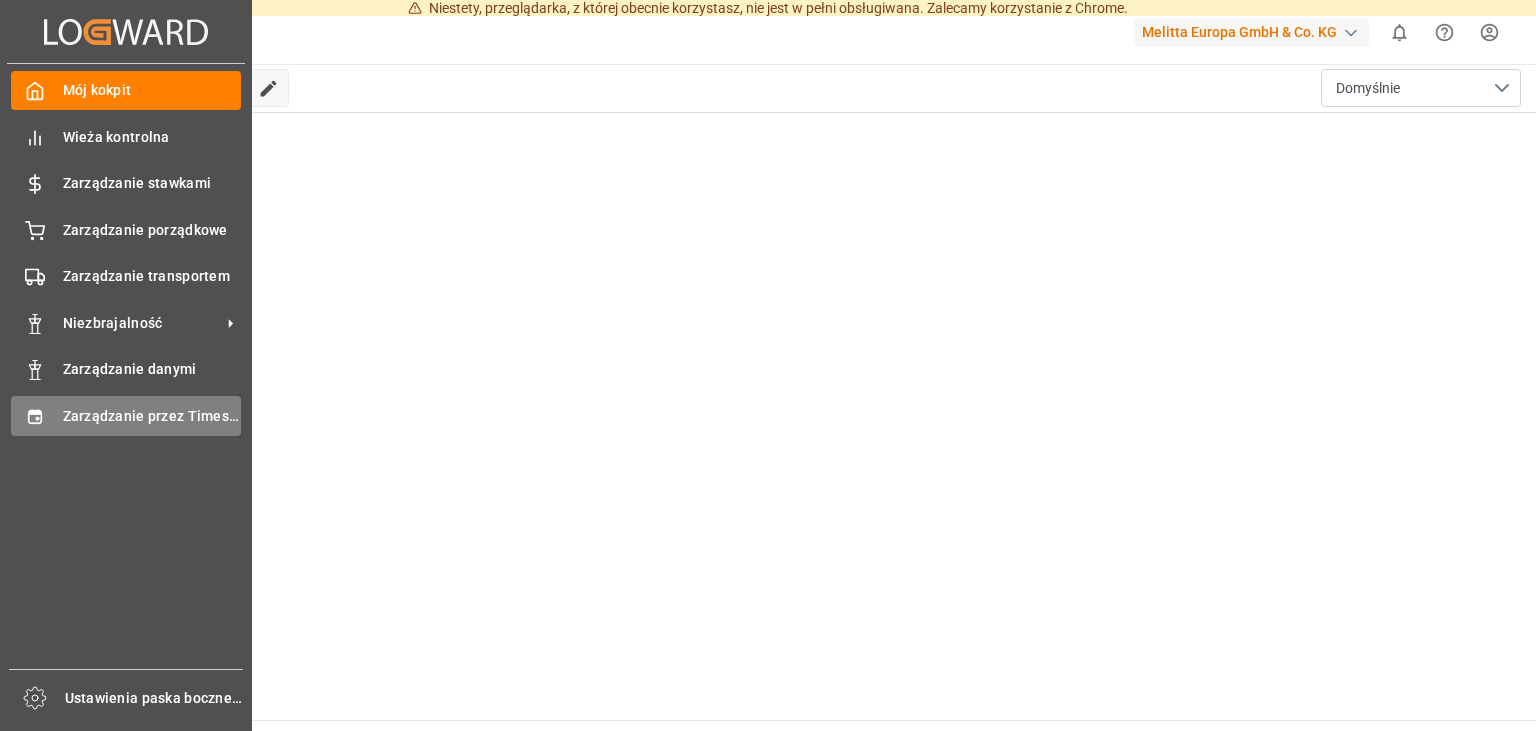 click on "Zarządzanie przez Timeslot" at bounding box center (152, 416) 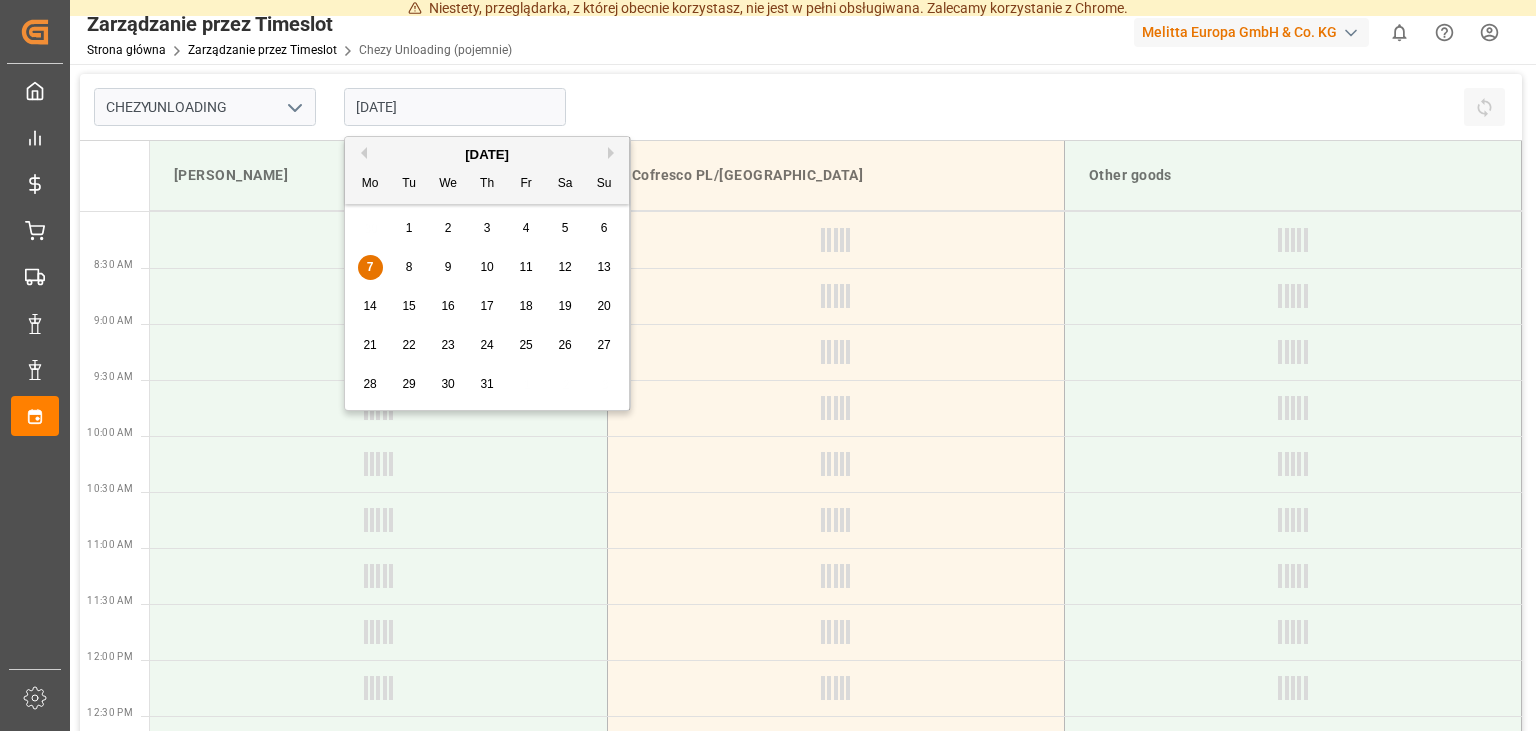 click on "[DATE]" at bounding box center [455, 107] 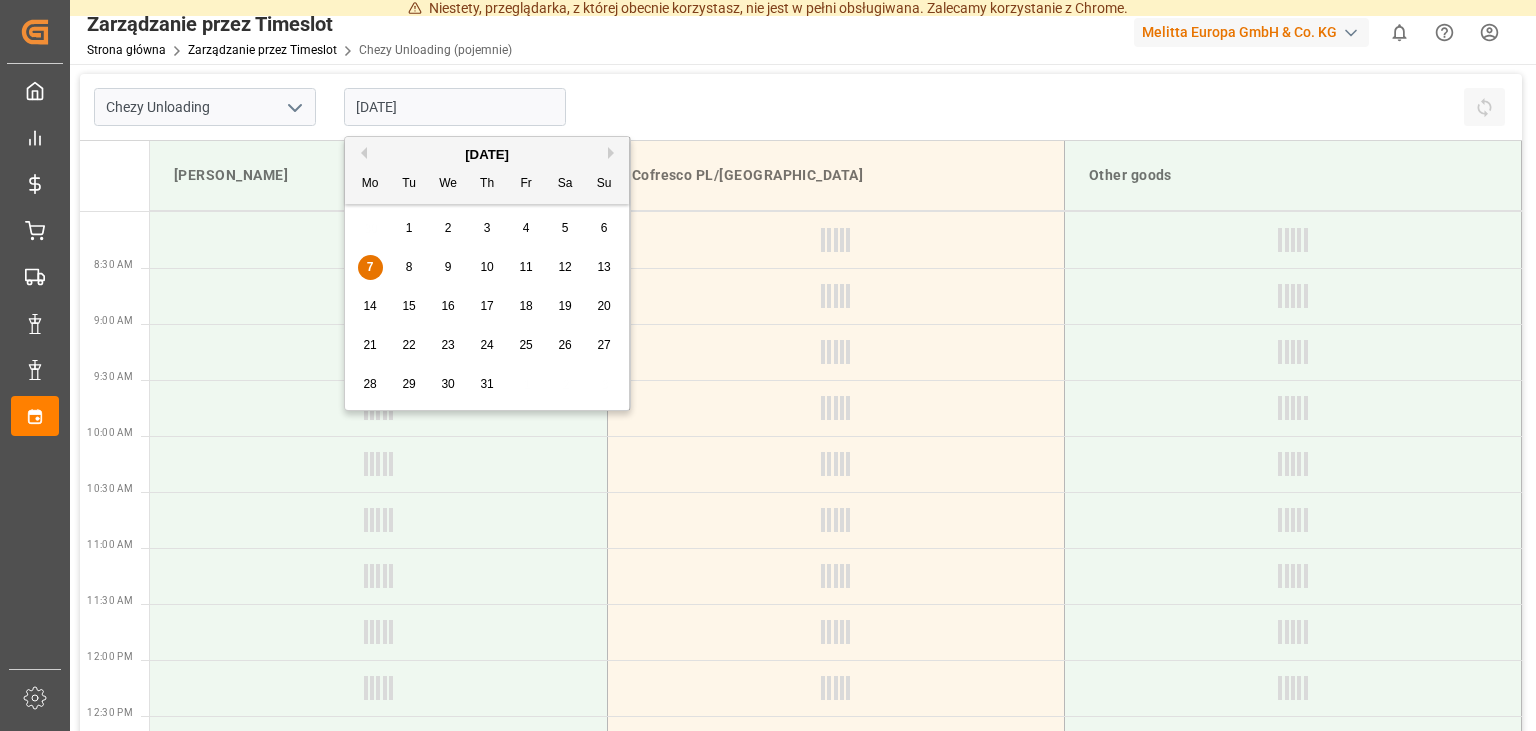 type on "Chezy Unloading" 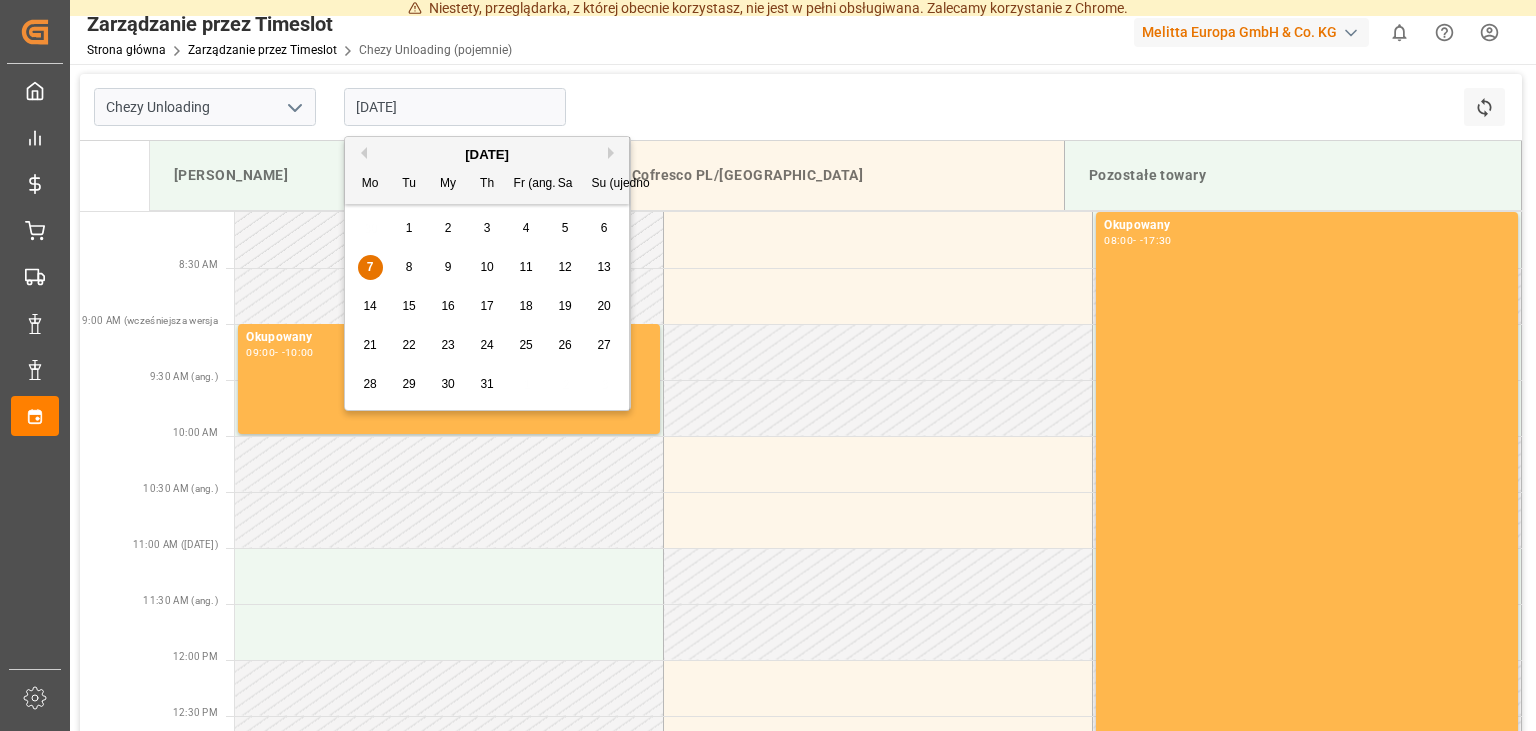 click on "10" at bounding box center (486, 267) 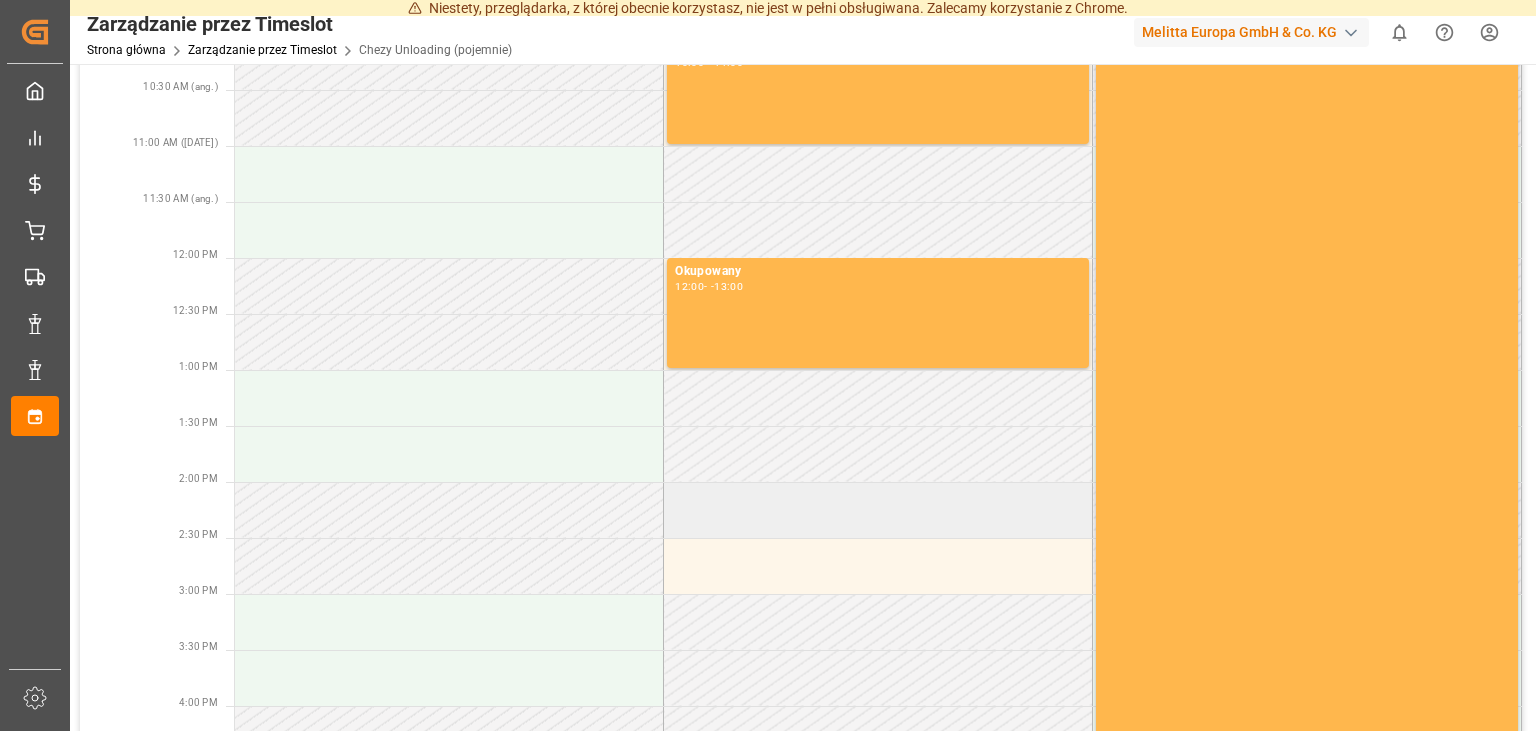 scroll, scrollTop: 403, scrollLeft: 0, axis: vertical 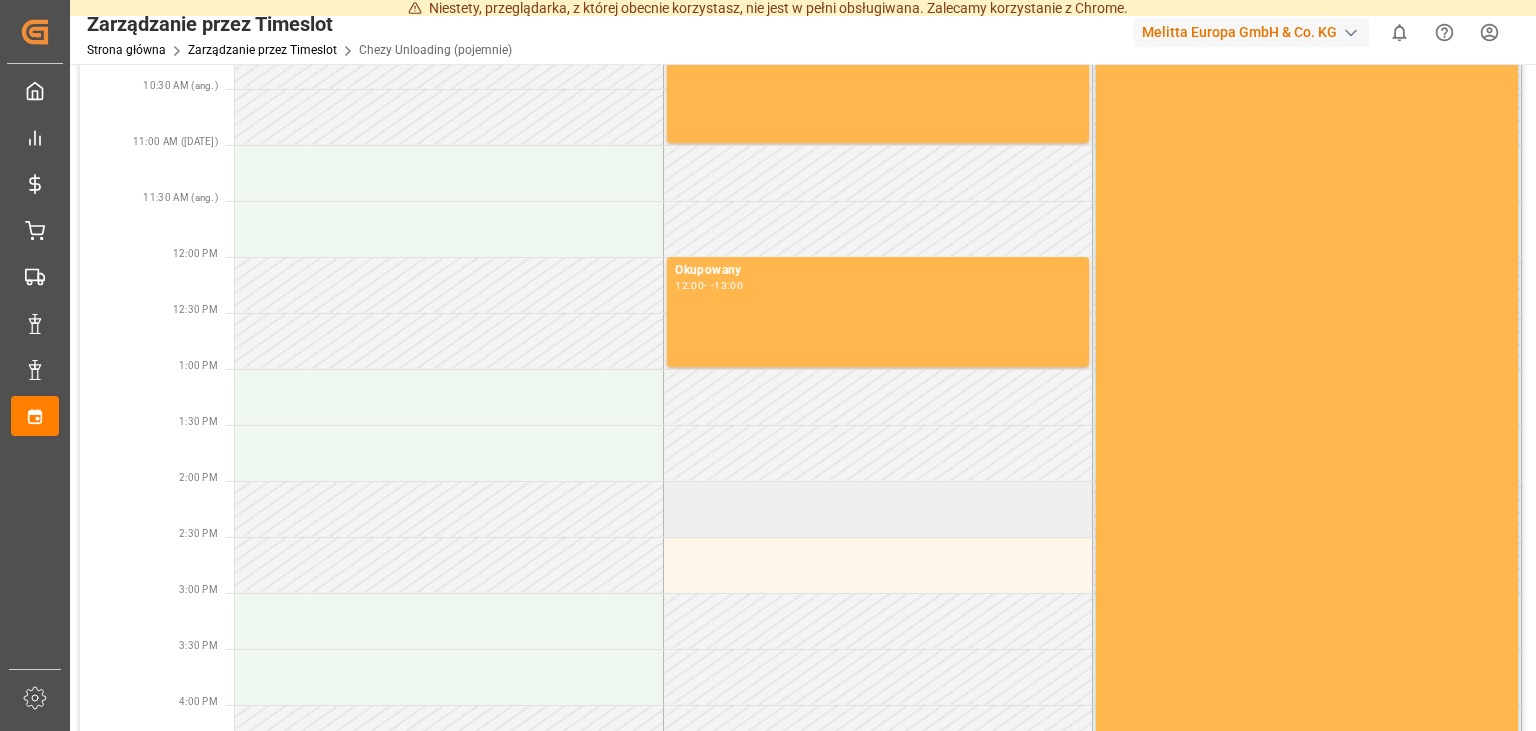 click at bounding box center (878, 509) 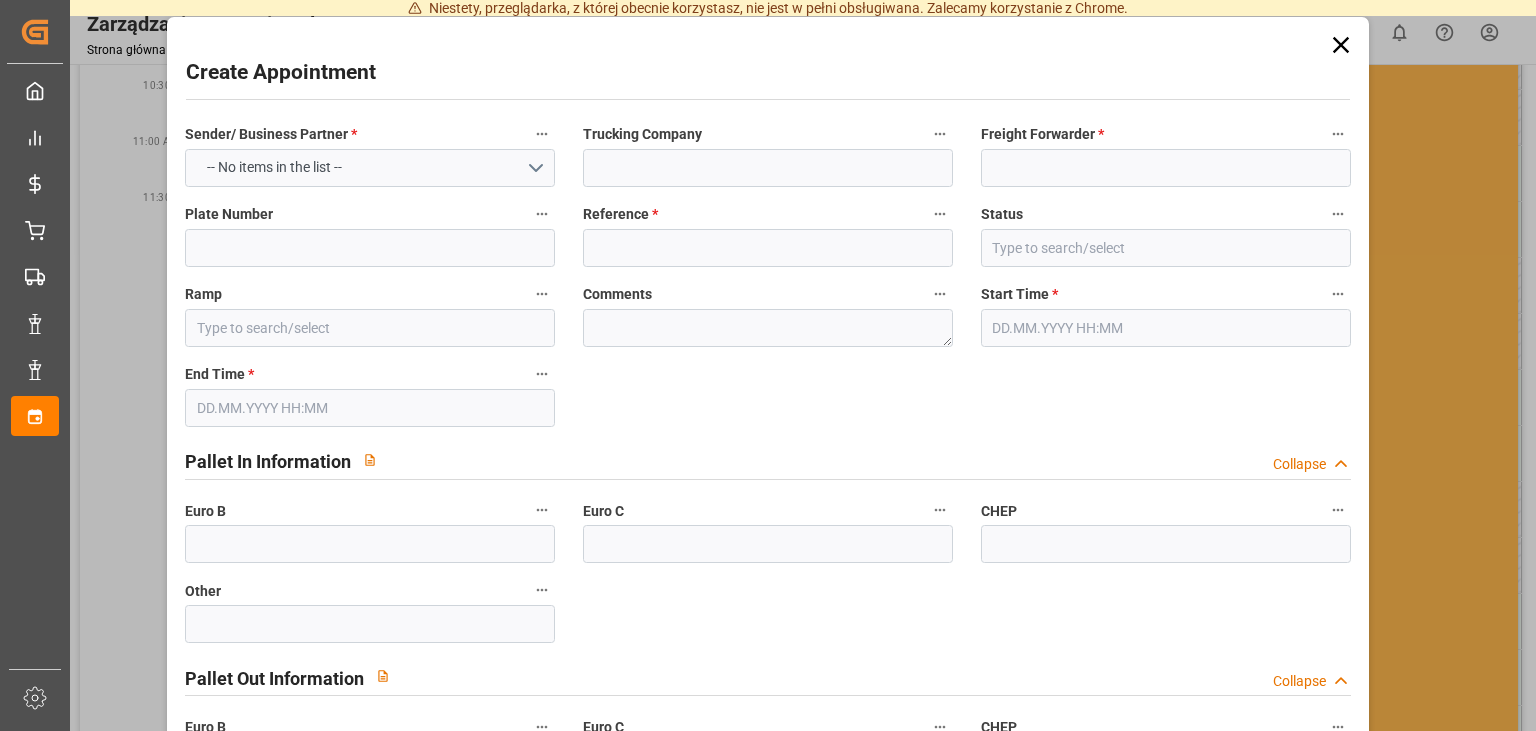 type on "Cofresco PL/[GEOGRAPHIC_DATA]" 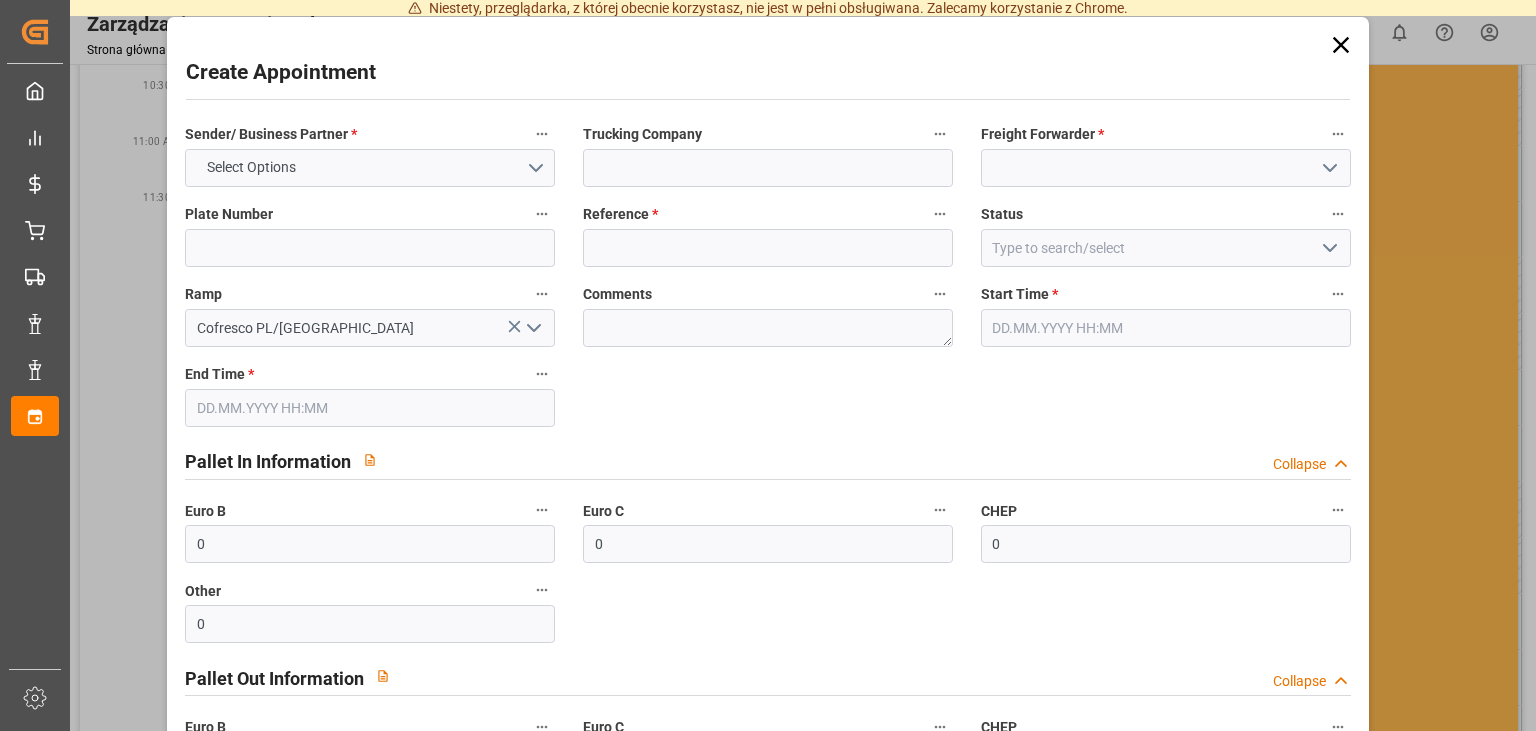type on "[DATE] 14:00" 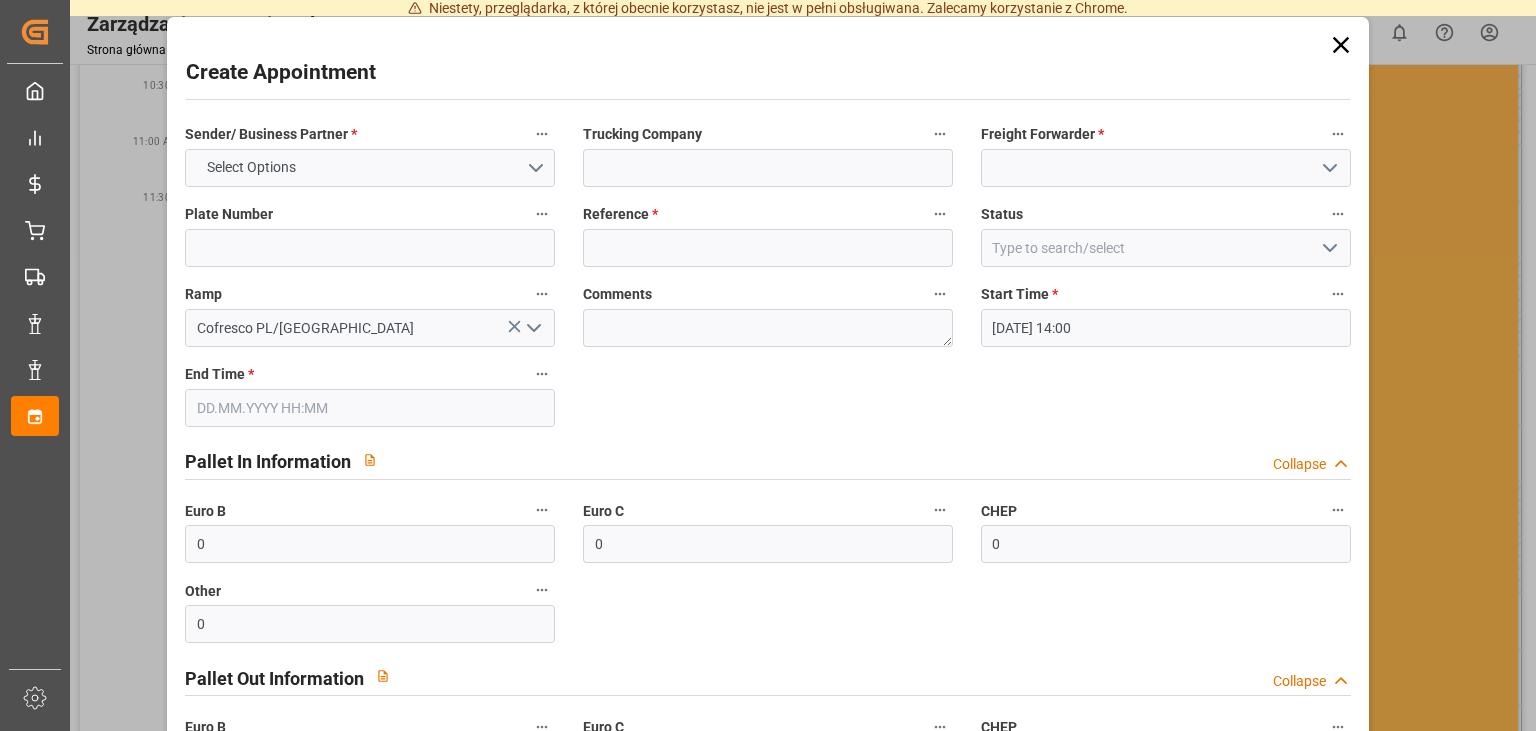 type on "[DATE] 15:00" 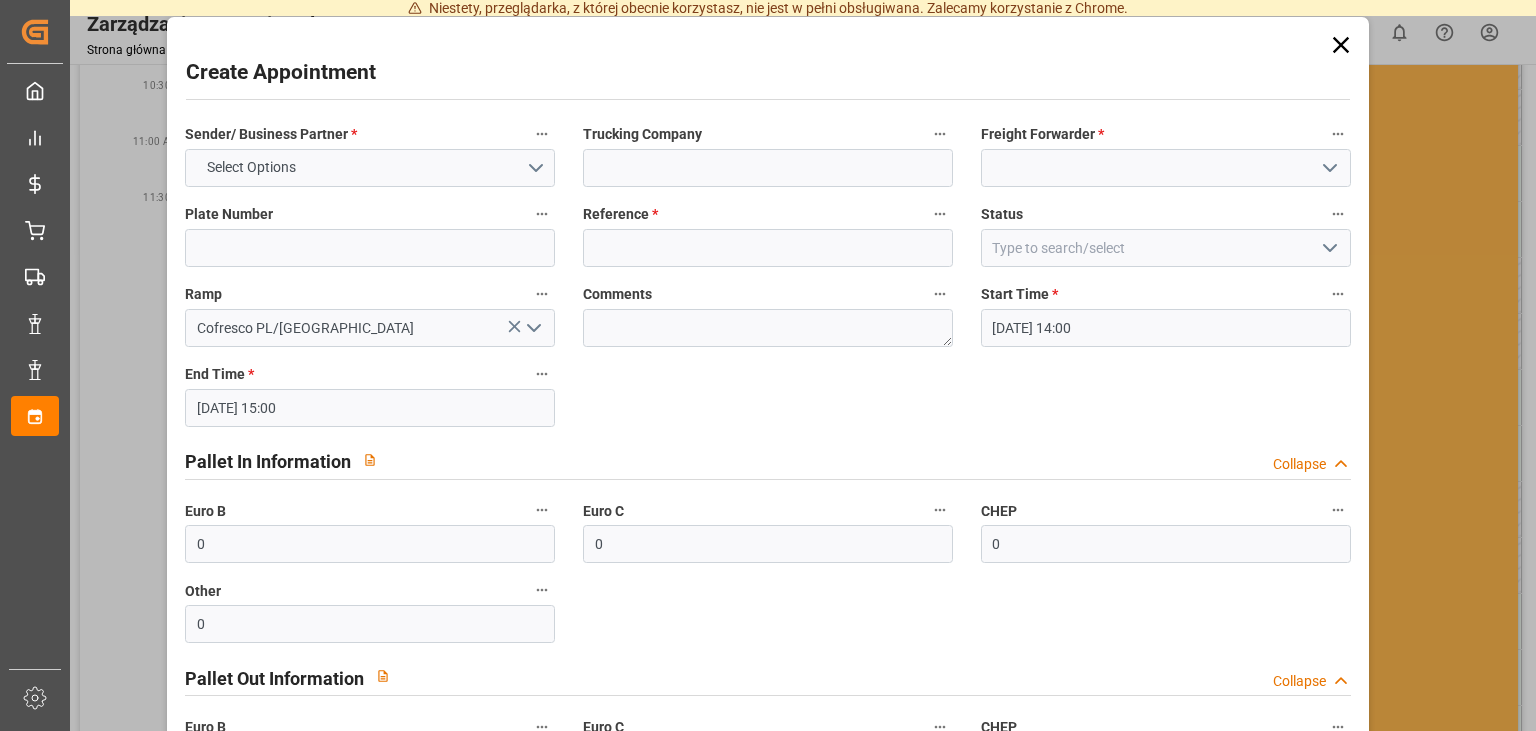 scroll, scrollTop: 403, scrollLeft: 0, axis: vertical 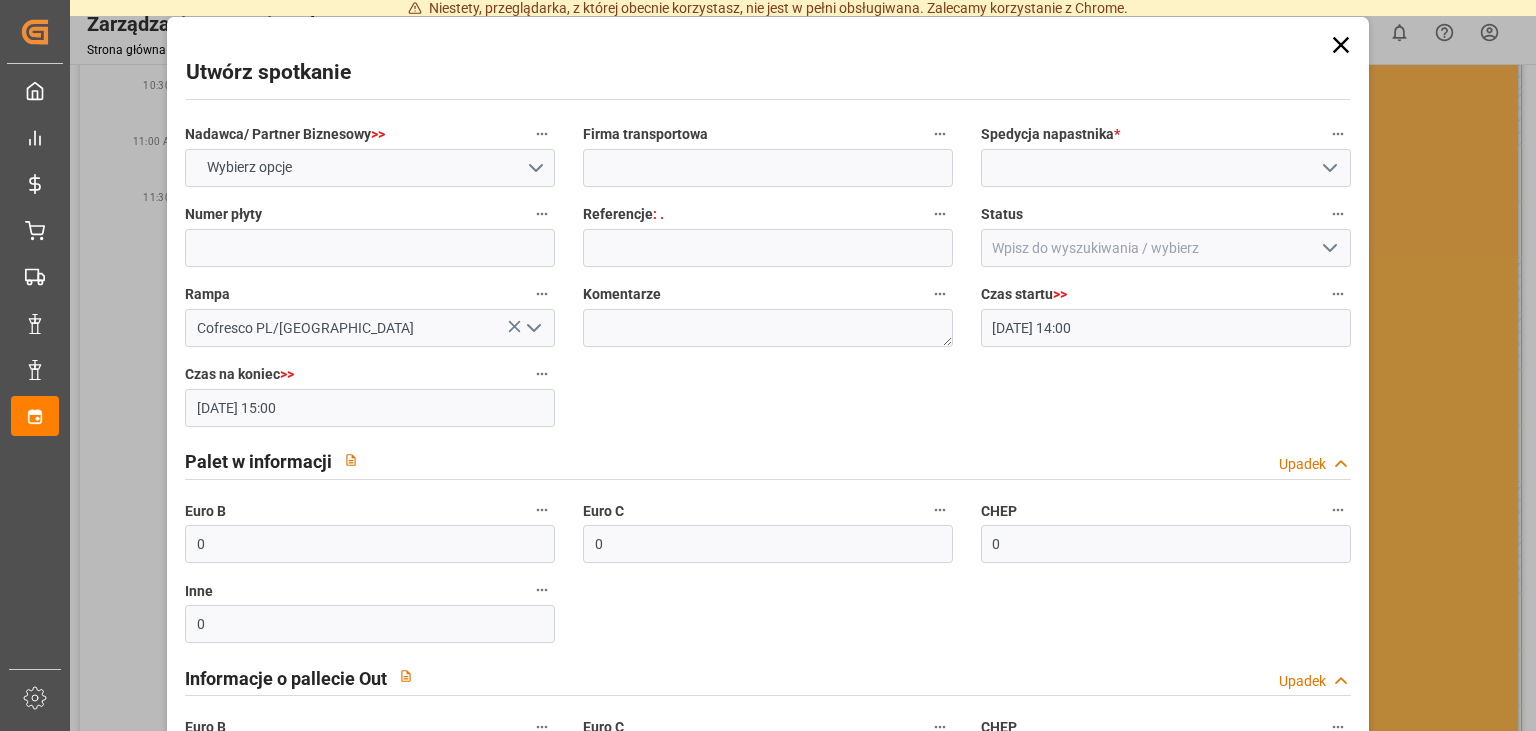 click 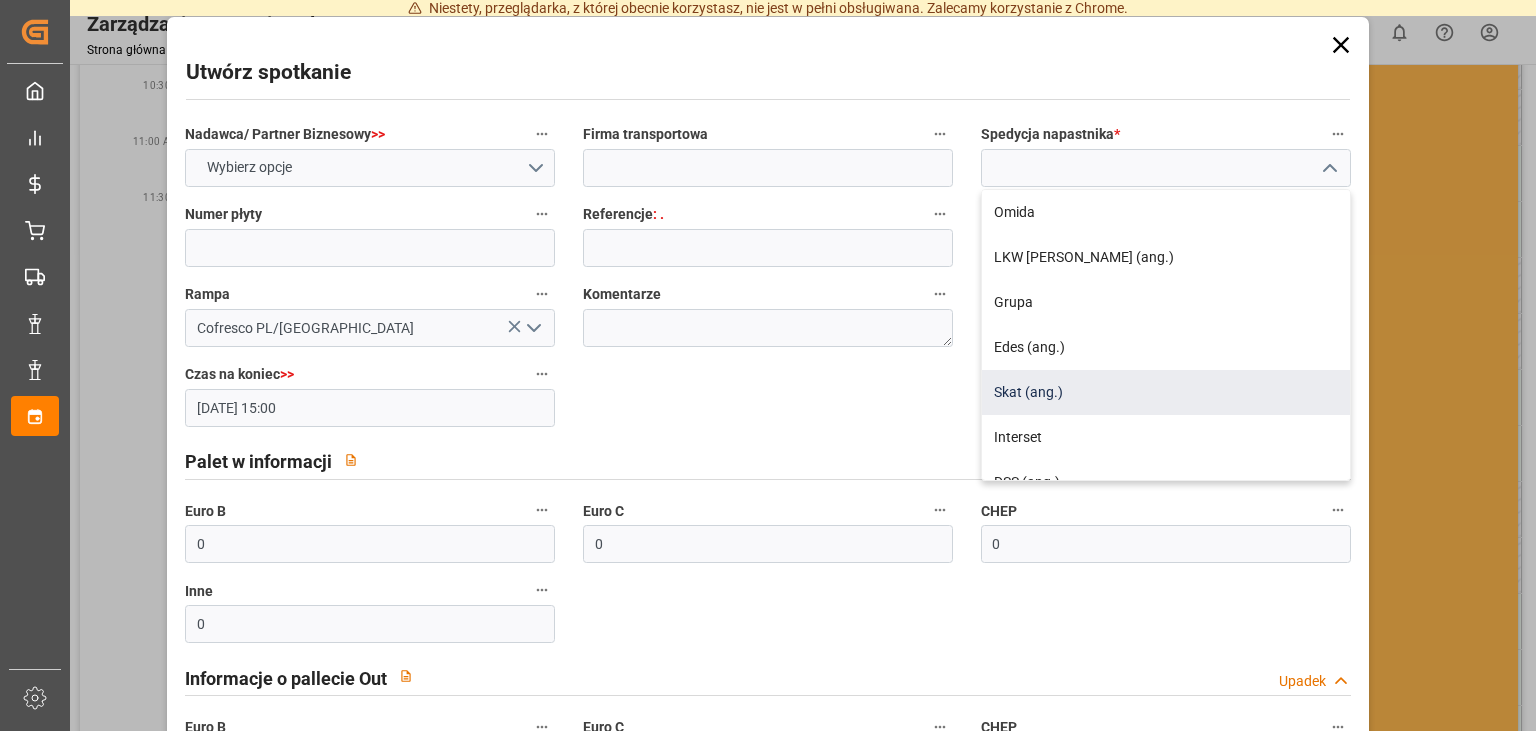 type 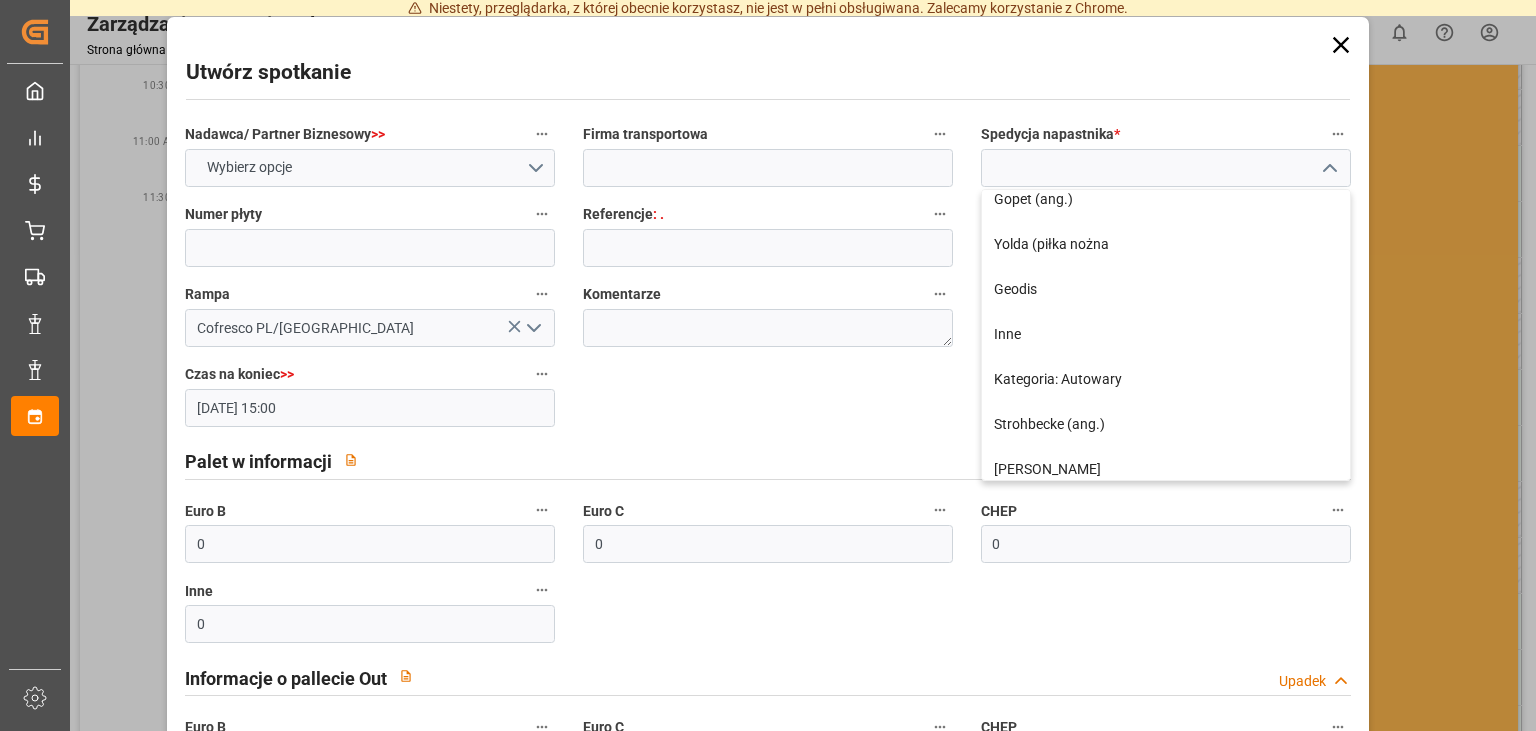 scroll, scrollTop: 403, scrollLeft: 0, axis: vertical 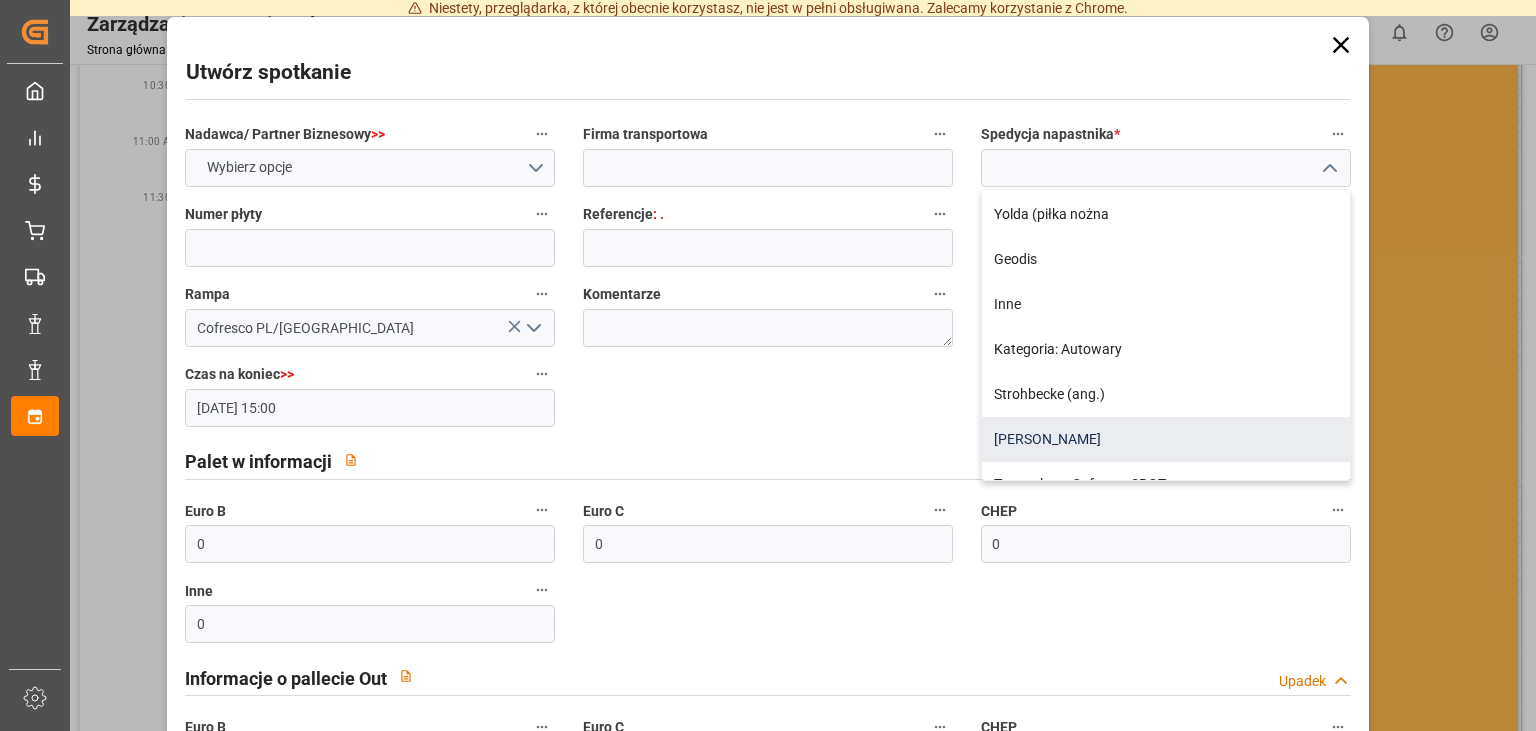 click on "[PERSON_NAME]" at bounding box center (1166, 439) 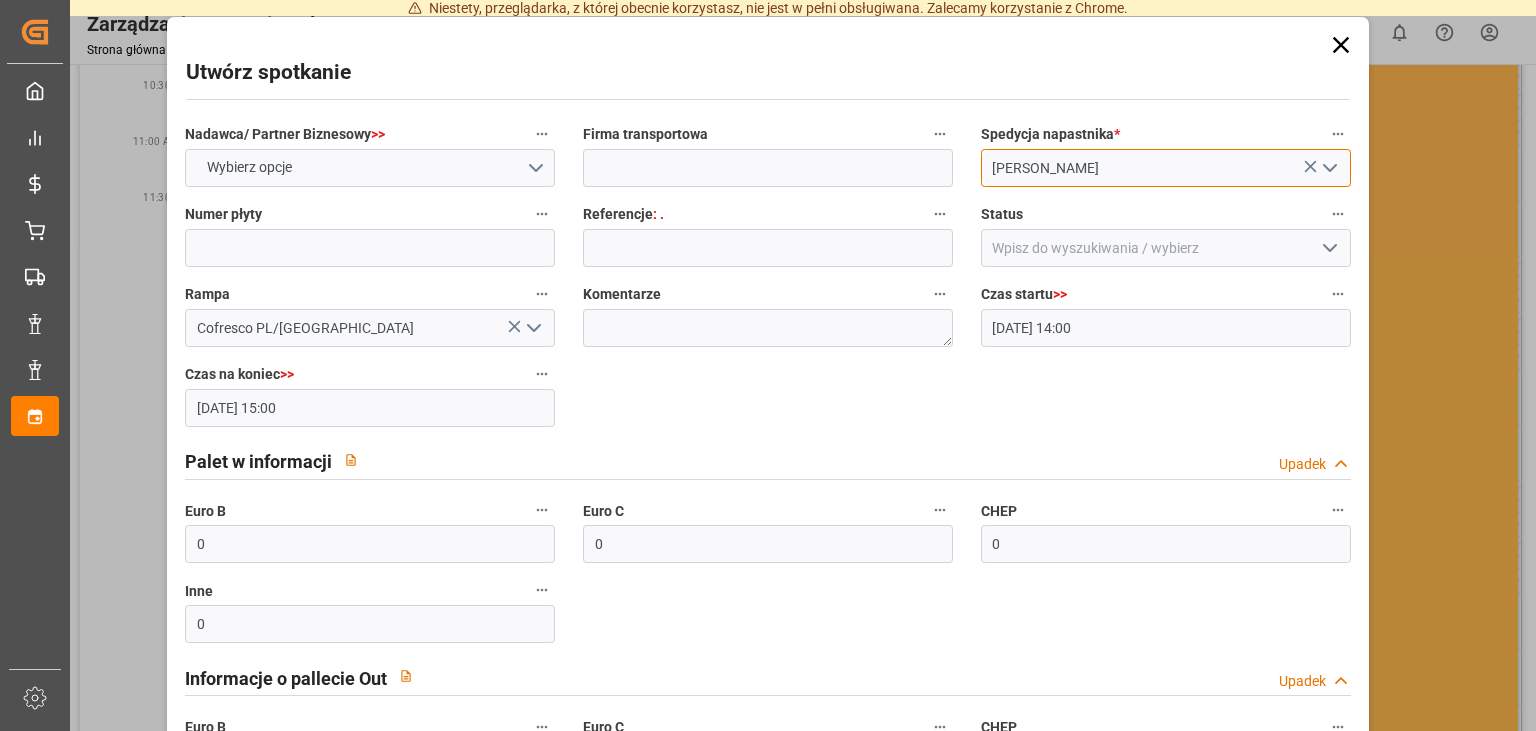 drag, startPoint x: 1041, startPoint y: 167, endPoint x: 920, endPoint y: 162, distance: 121.103264 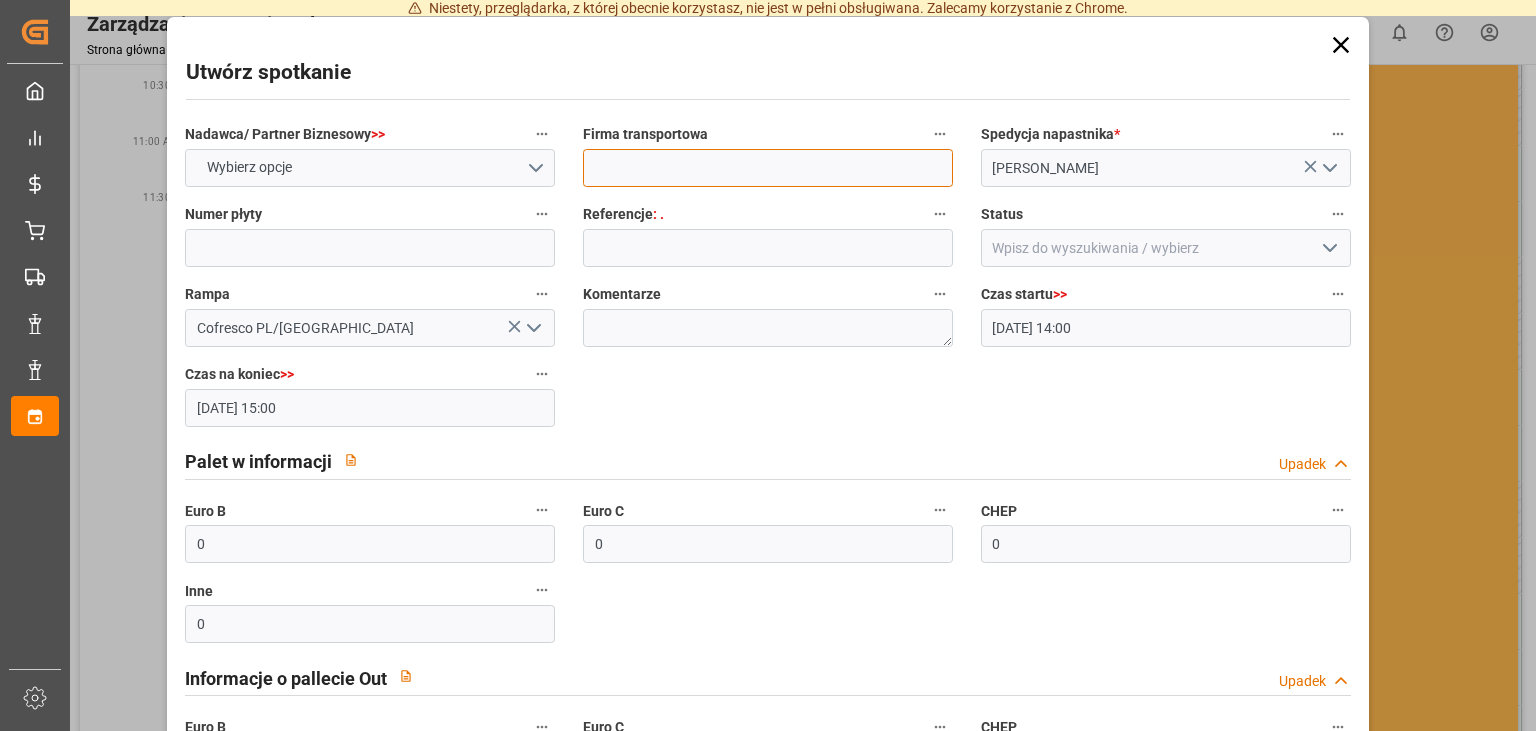 click at bounding box center (768, 168) 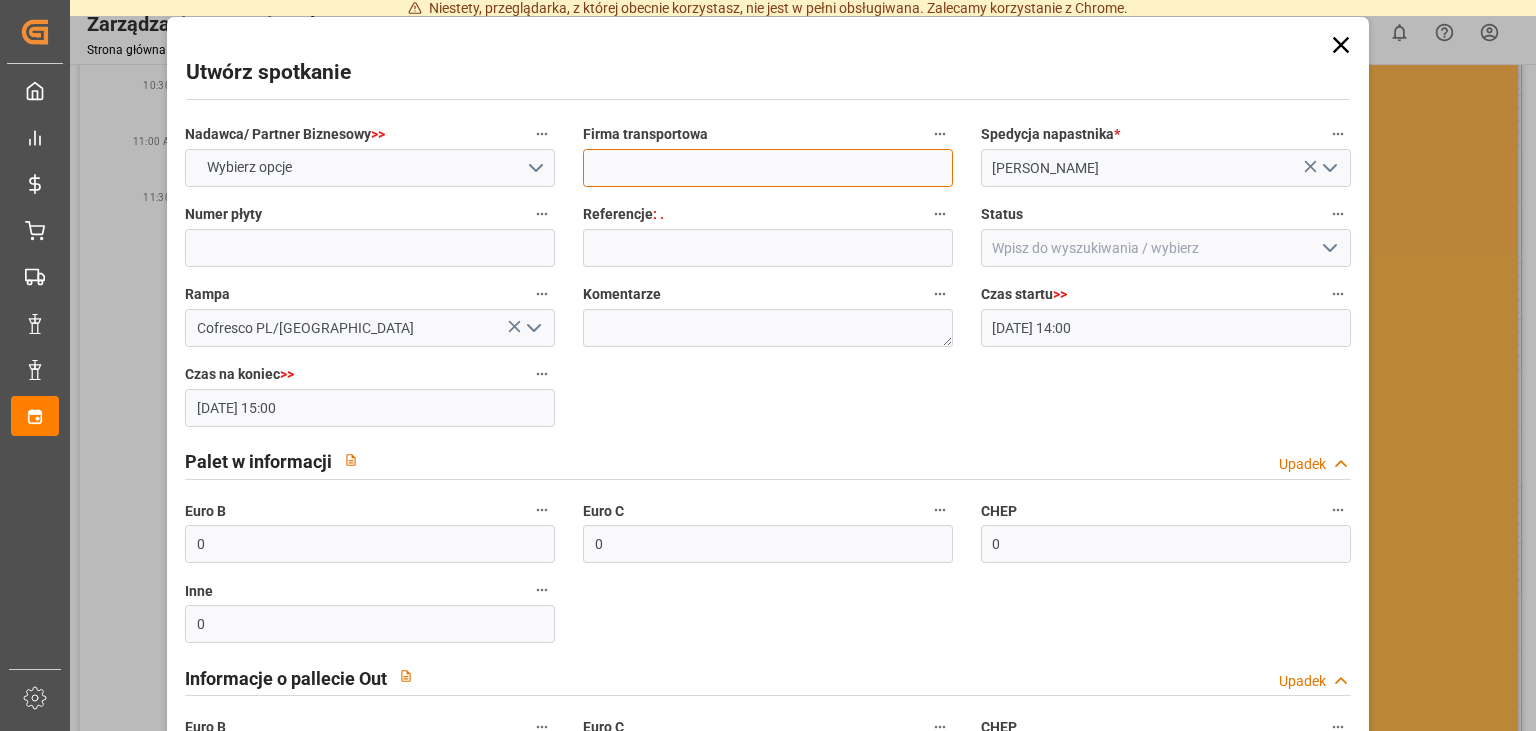 paste on "[PERSON_NAME]" 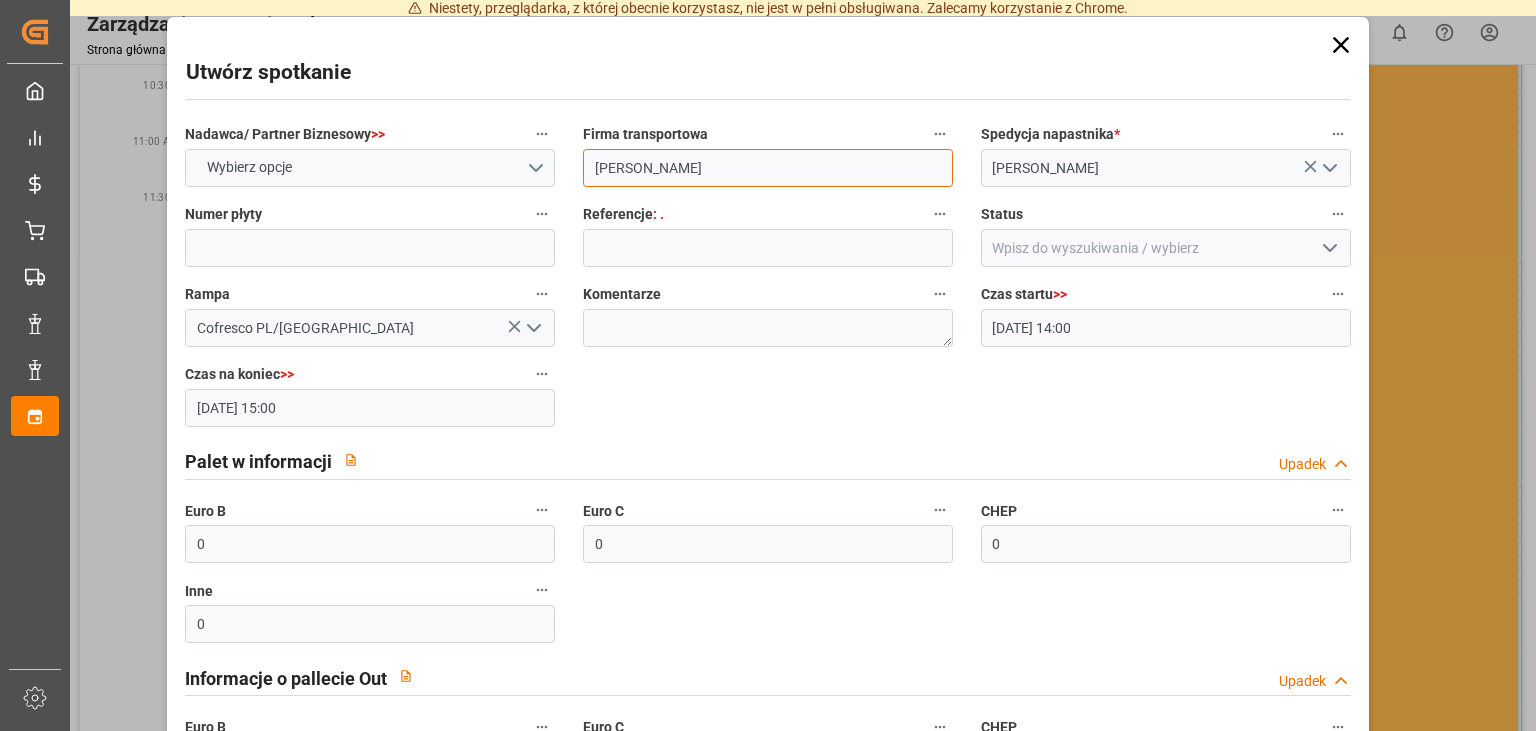 type on "[PERSON_NAME]" 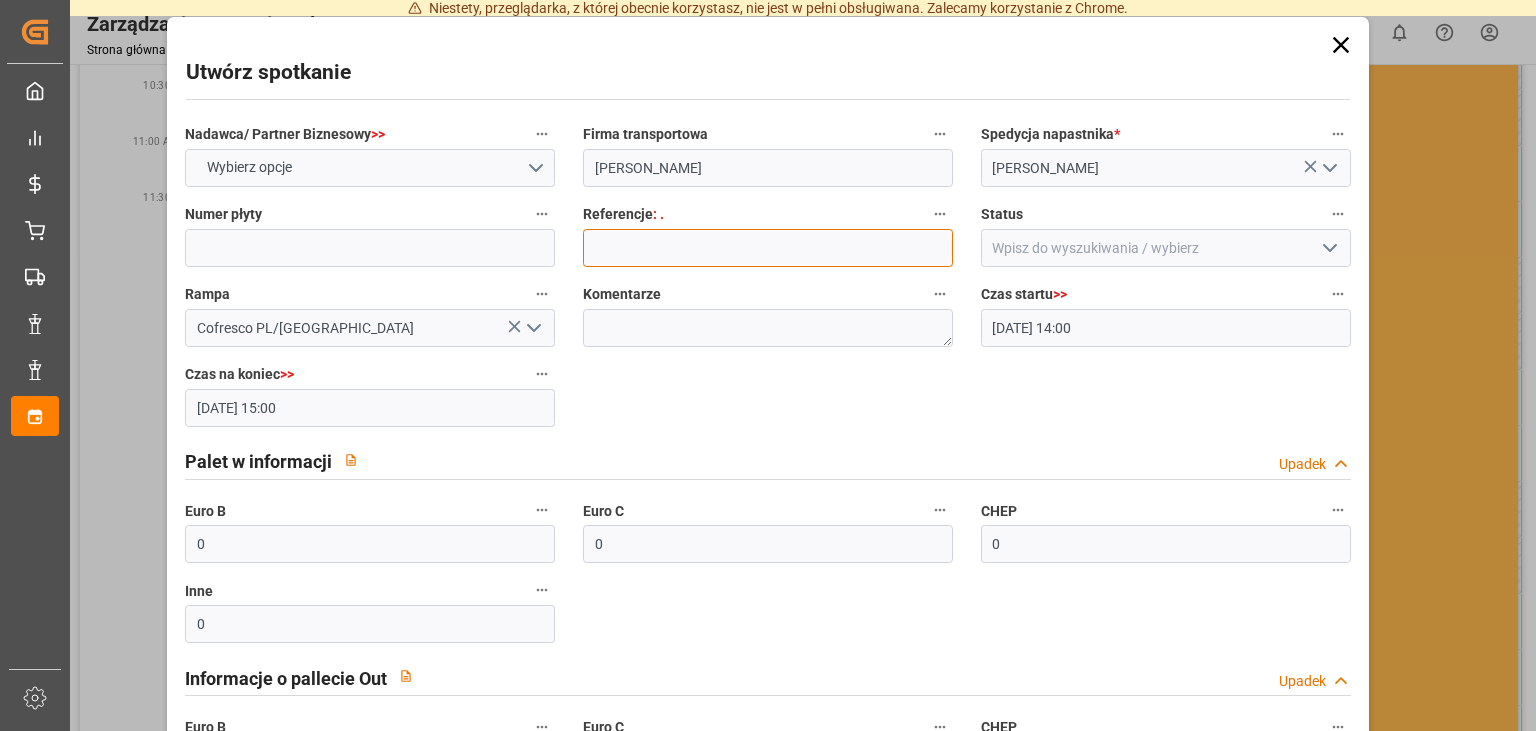 click at bounding box center (768, 248) 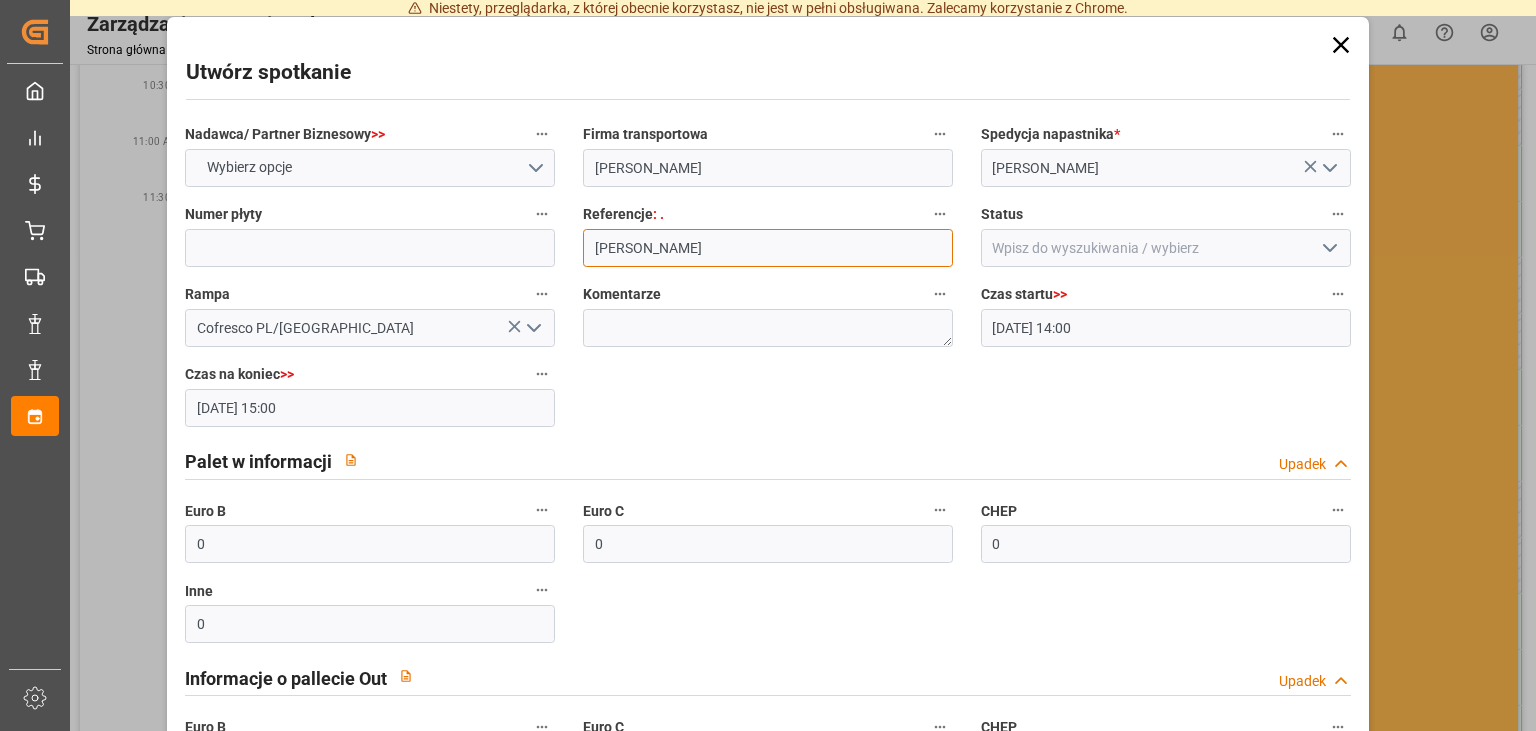 drag, startPoint x: 650, startPoint y: 242, endPoint x: 464, endPoint y: 205, distance: 189.64441 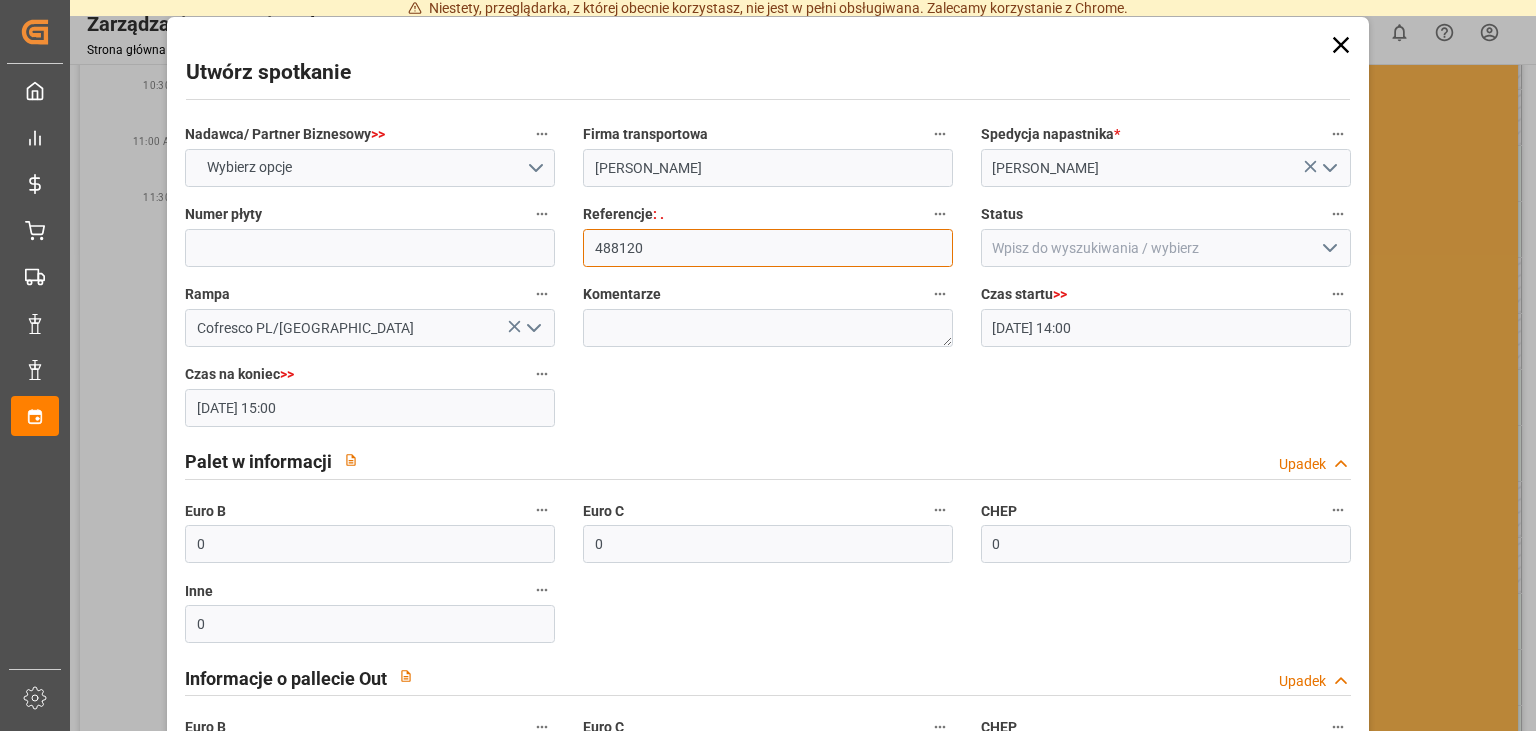 type on "488120" 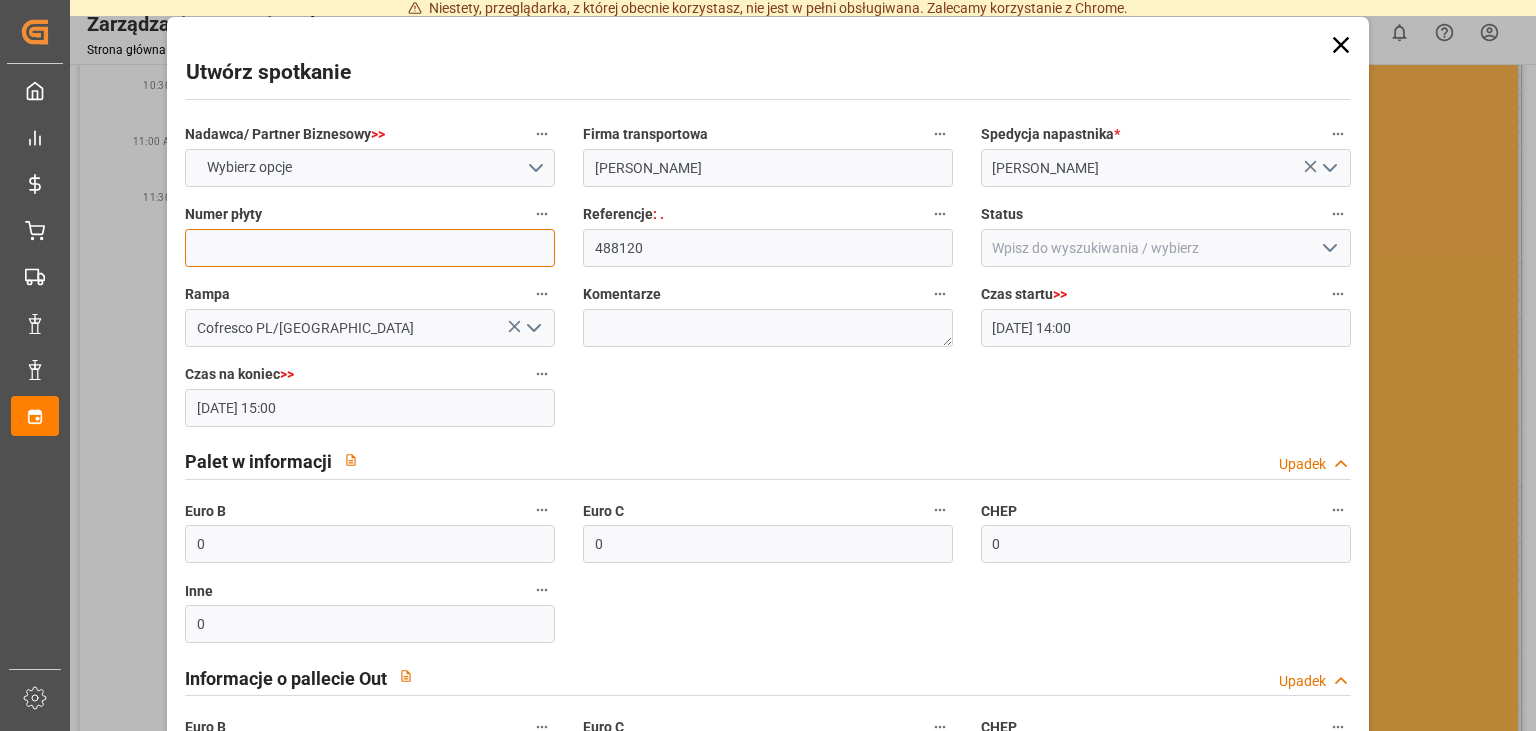 click at bounding box center (370, 248) 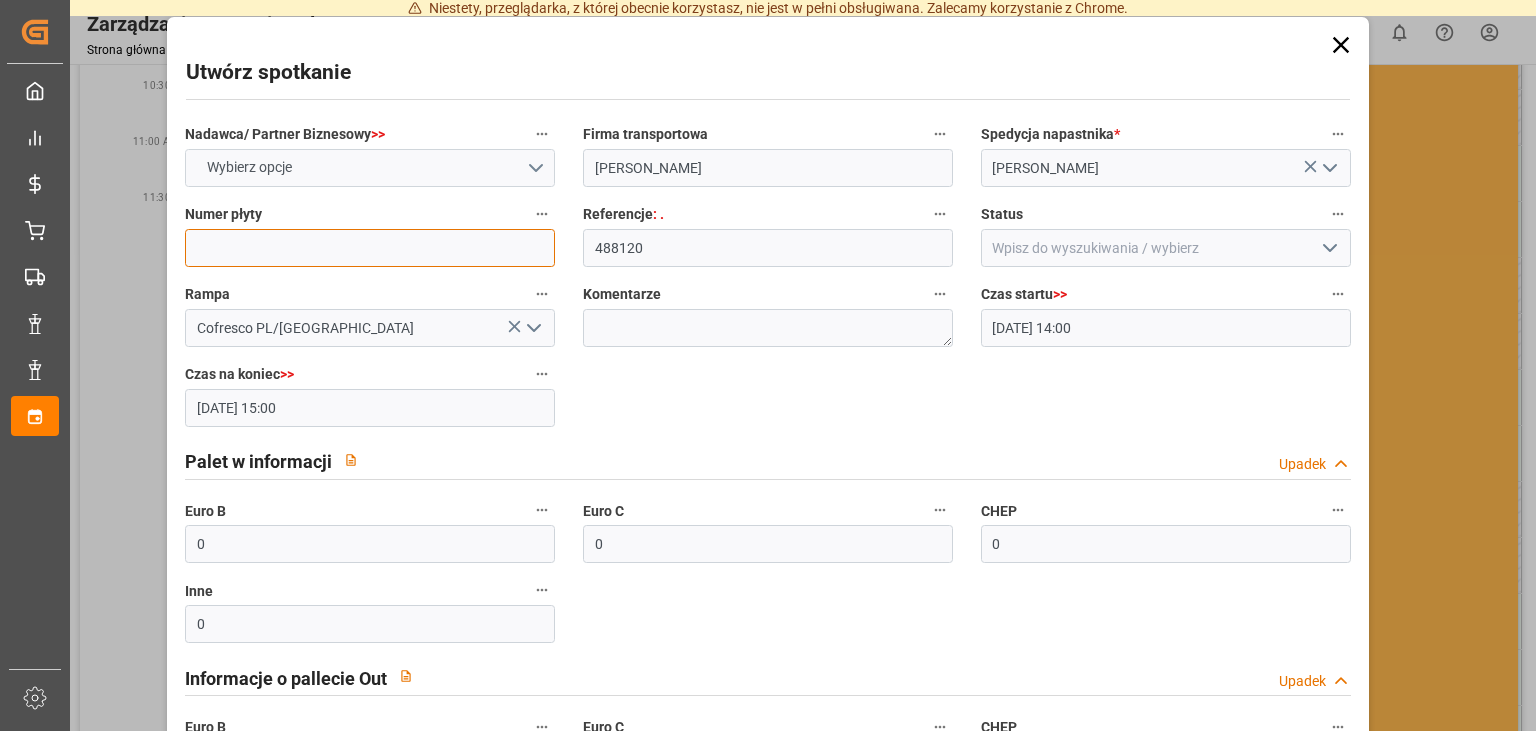 paste on "CBR CY85/	 CBR 12W6" 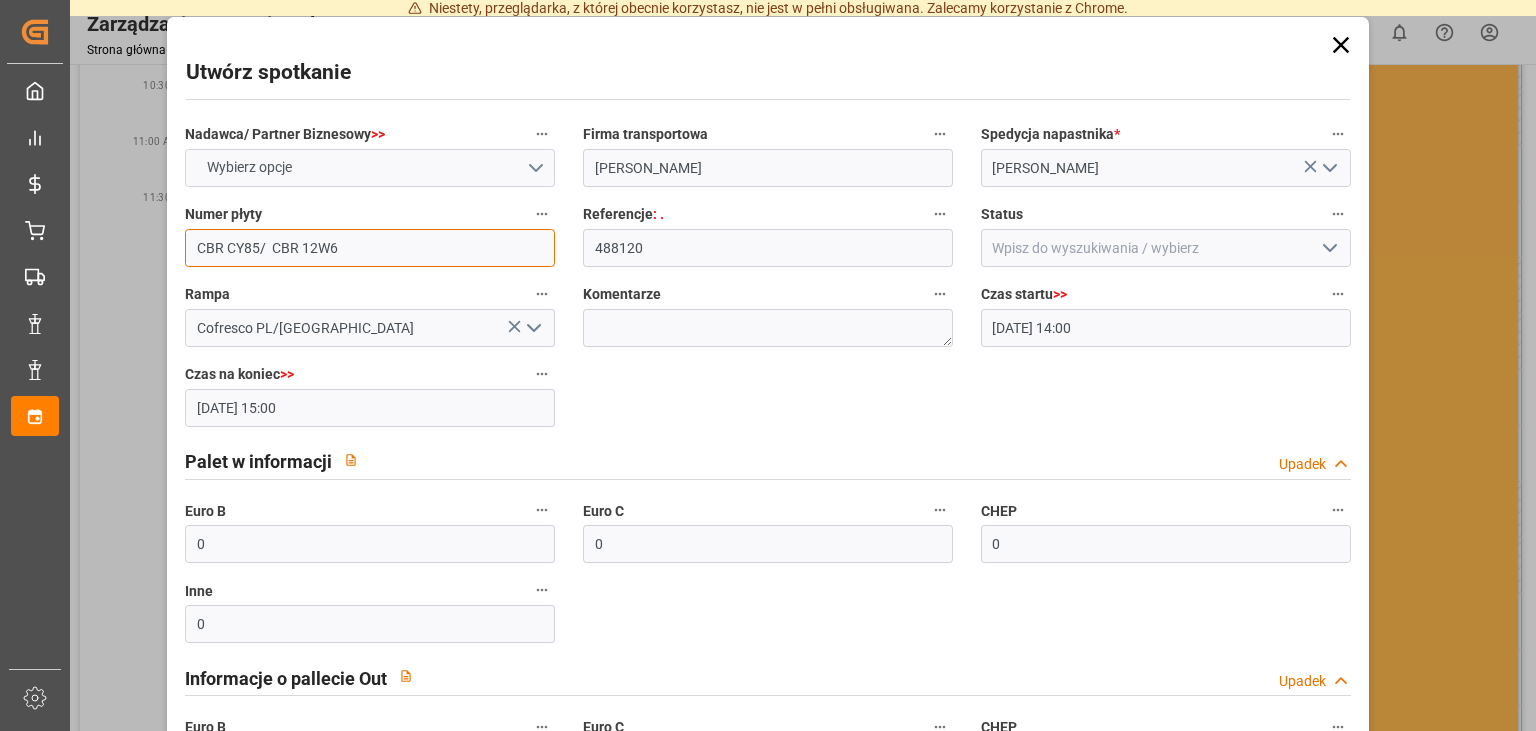 type on "CBR CY85/	 CBR 12W6" 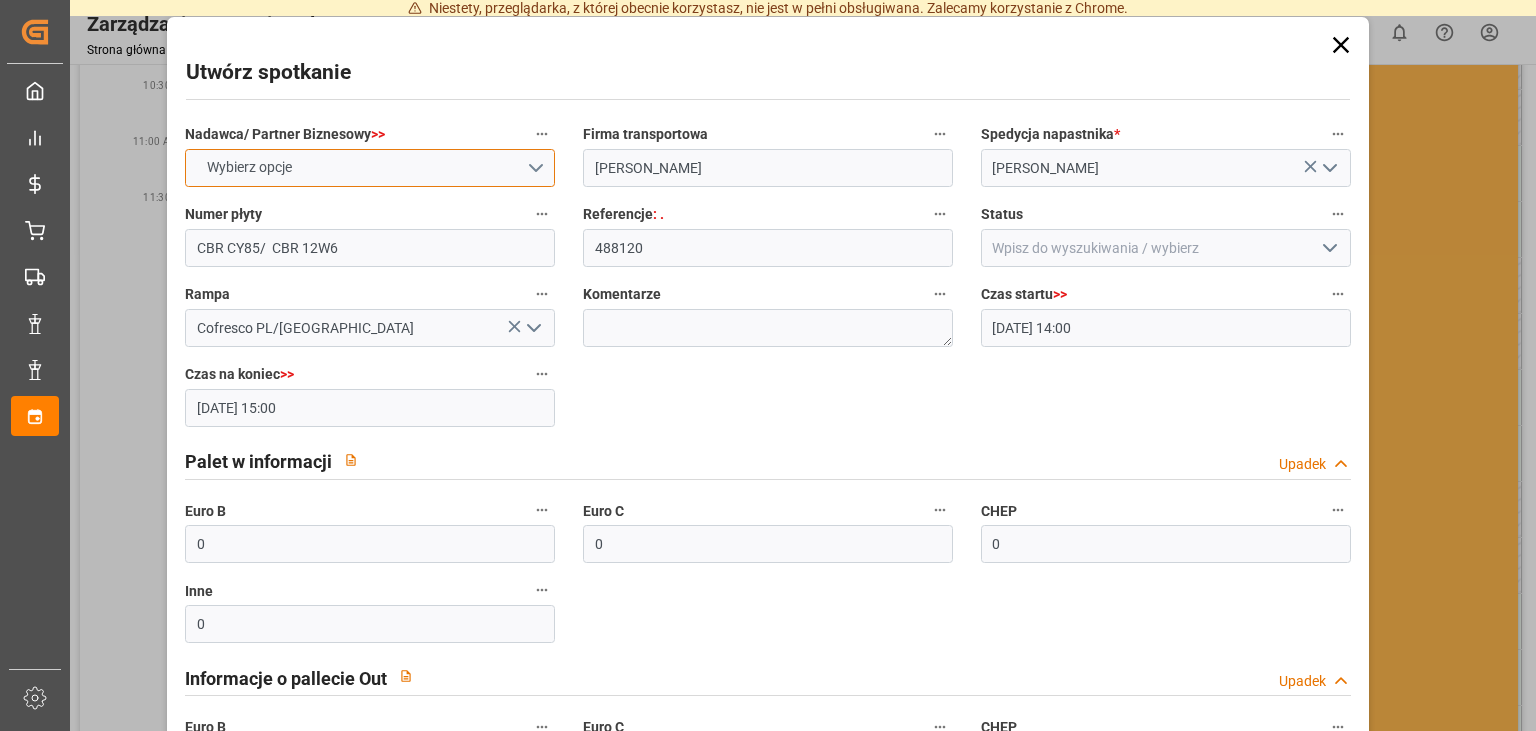 click on "Wybierz opcje" at bounding box center [370, 168] 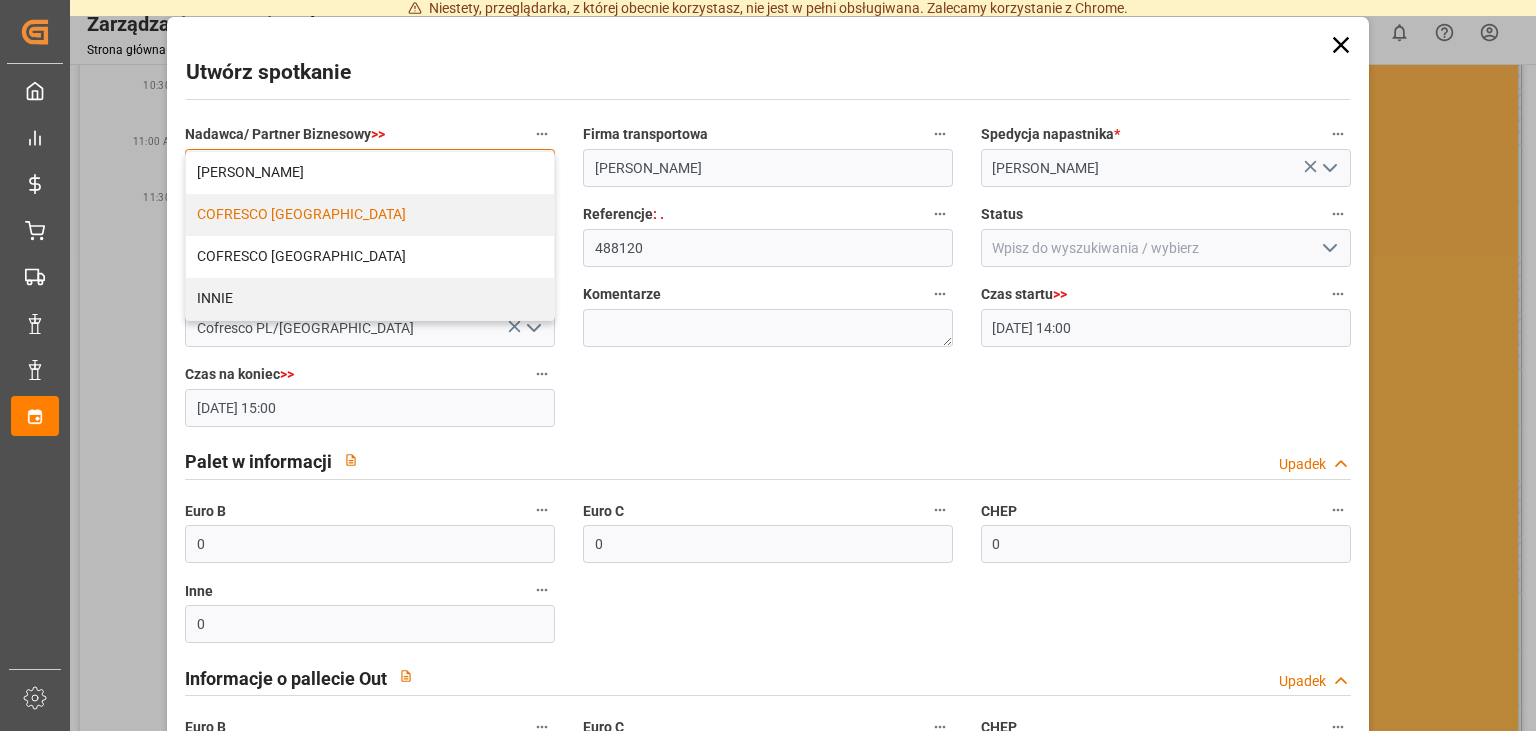 click on "COFRESCO [GEOGRAPHIC_DATA]" at bounding box center (370, 215) 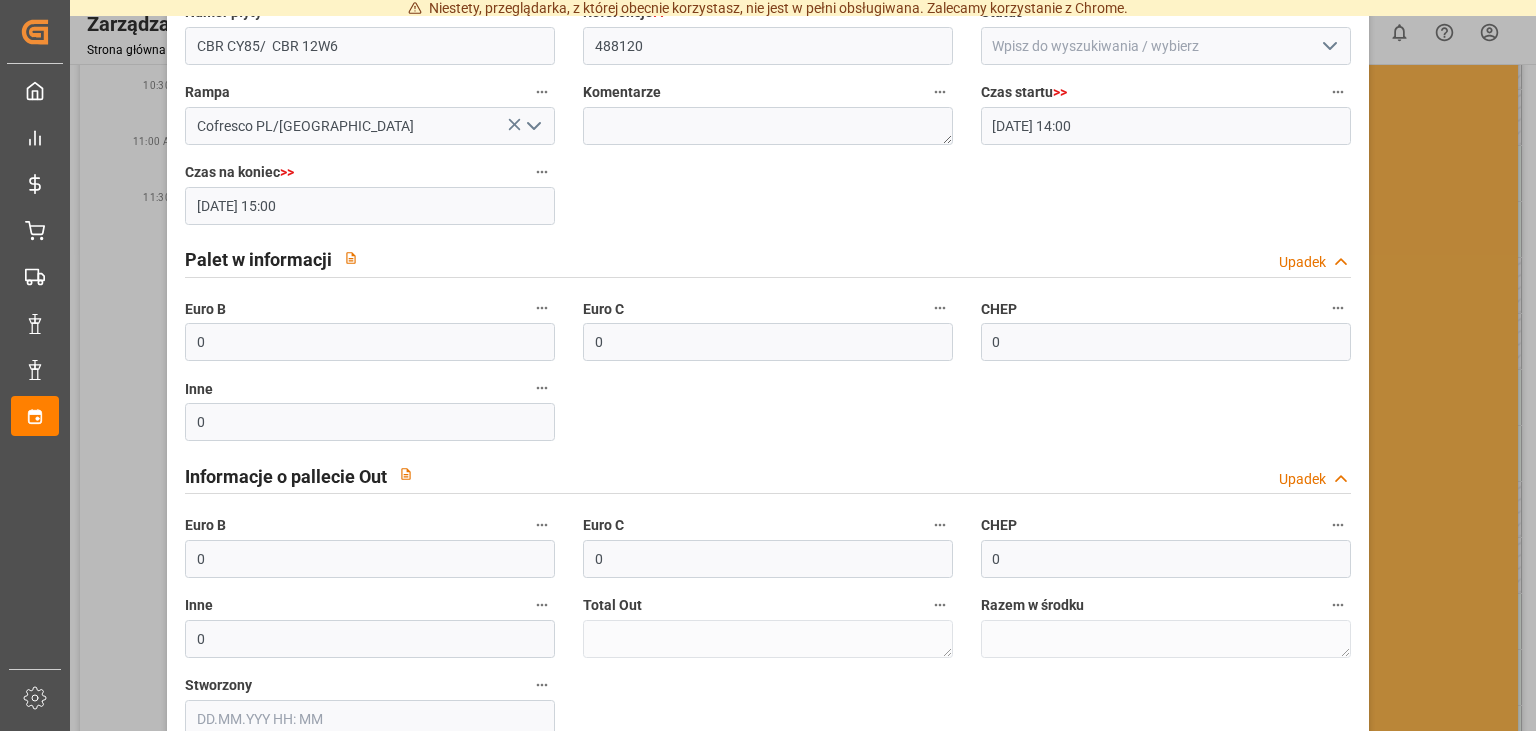 scroll, scrollTop: 324, scrollLeft: 0, axis: vertical 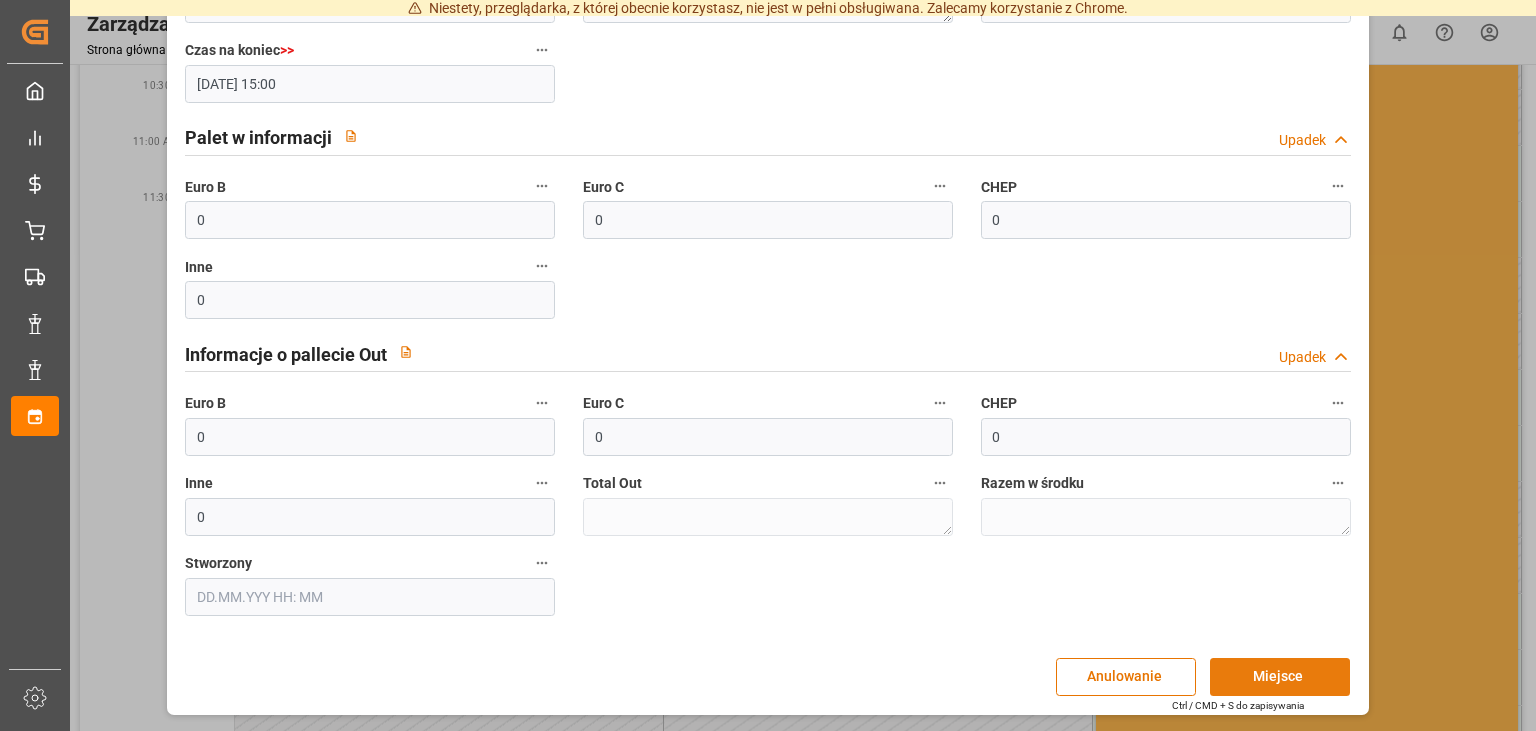 click on "Miejsce" at bounding box center [1280, 677] 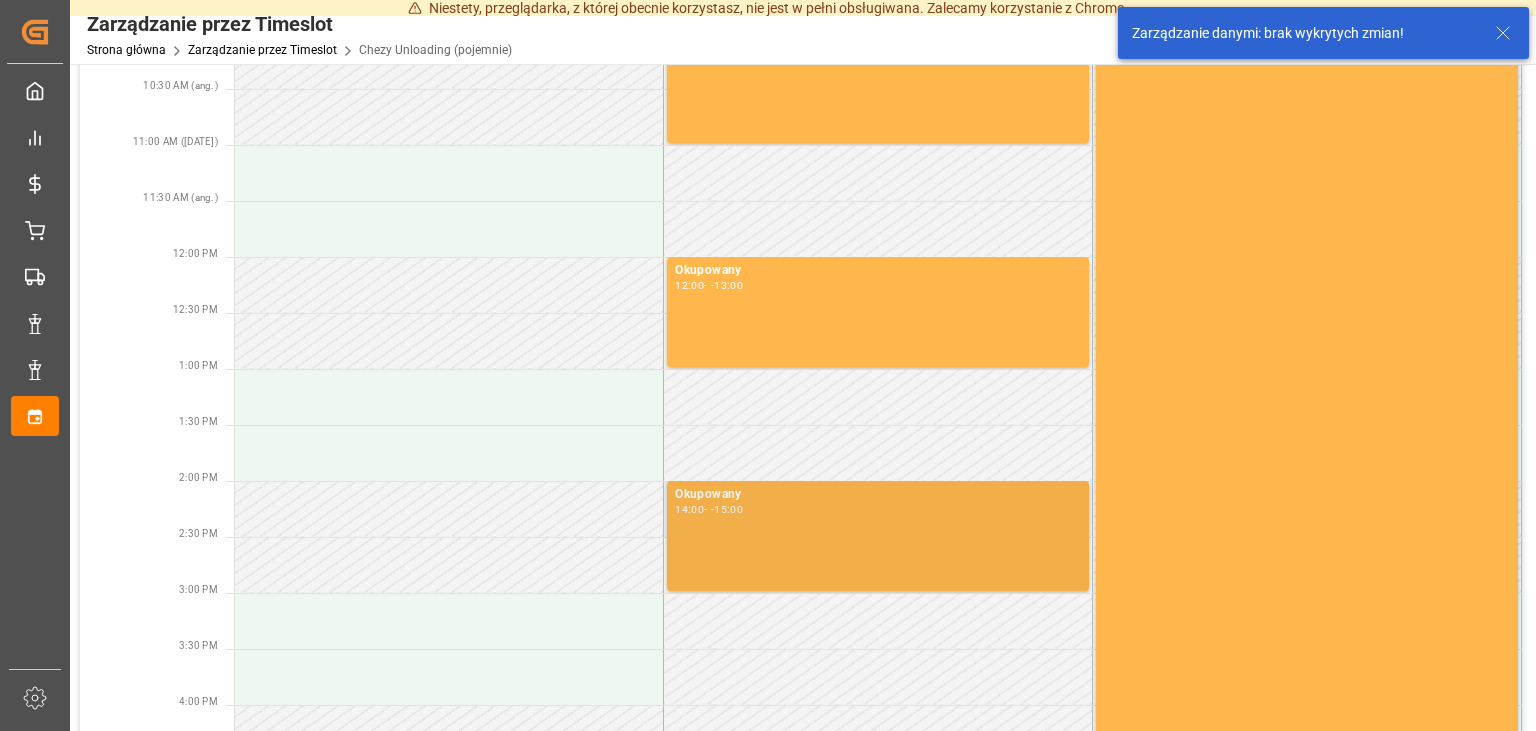 scroll, scrollTop: 782, scrollLeft: 0, axis: vertical 